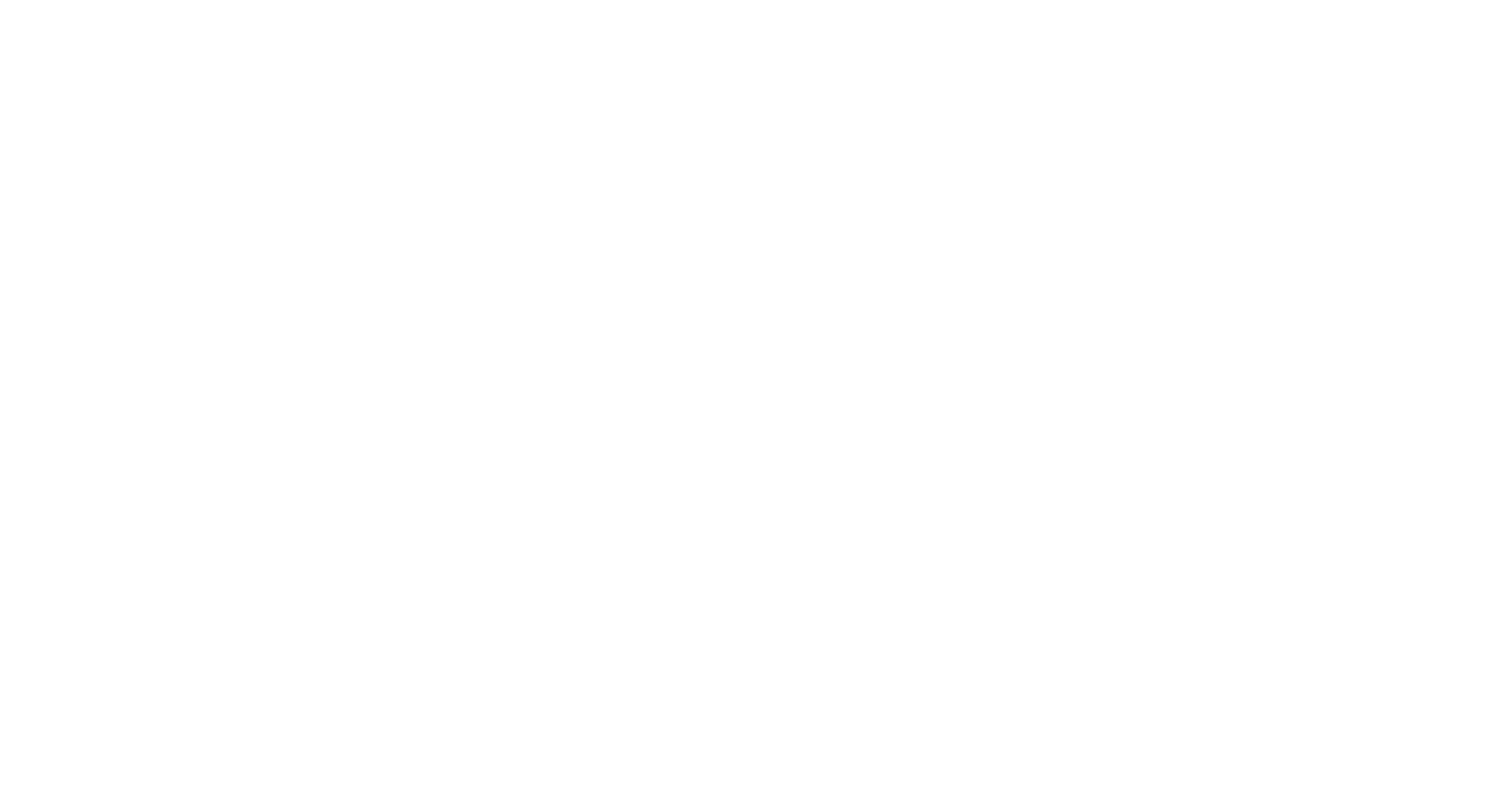 scroll, scrollTop: 0, scrollLeft: 0, axis: both 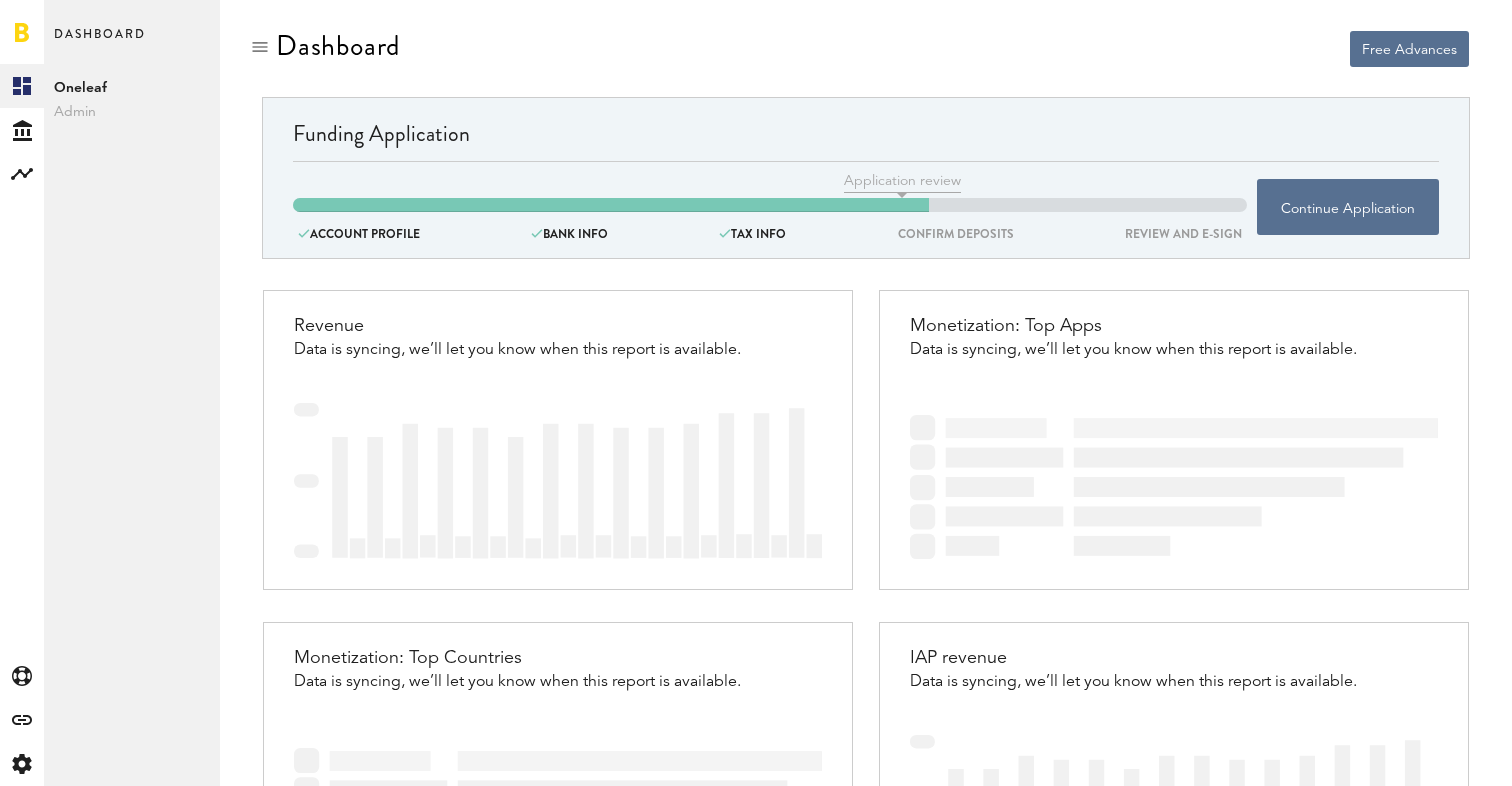 click on "Admin" at bounding box center (132, 112) 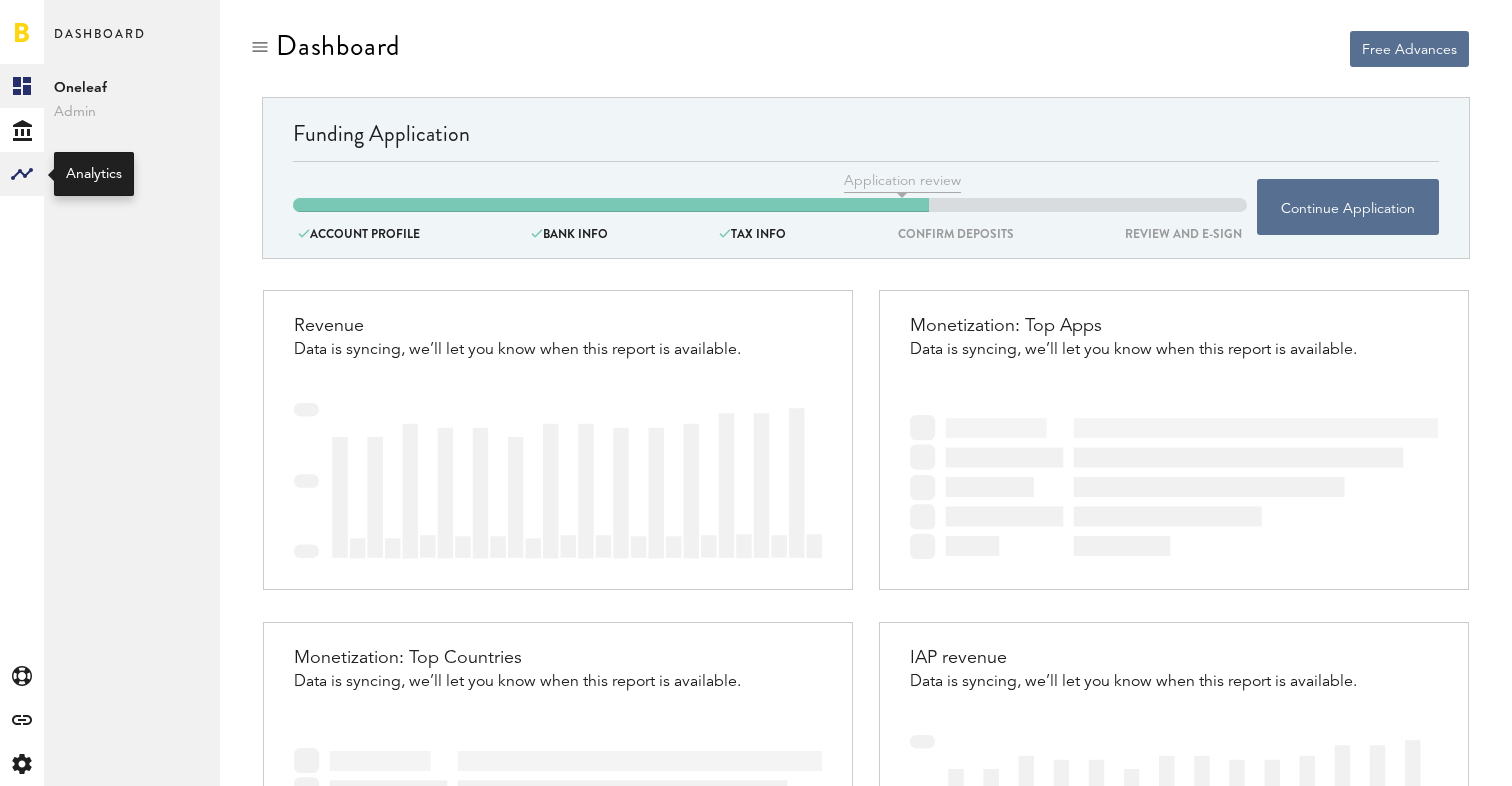 click 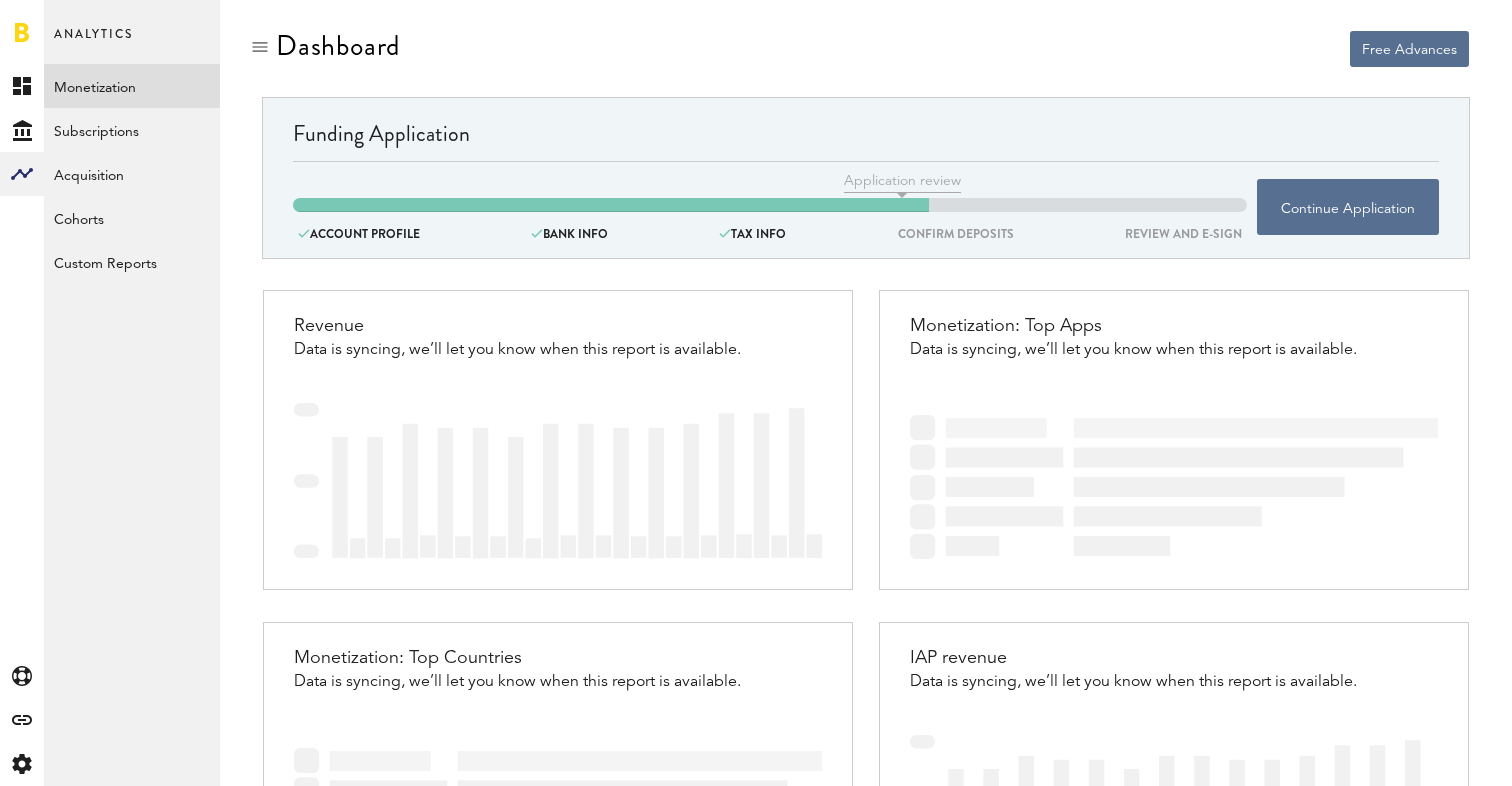 click on "Monetization" at bounding box center (132, 86) 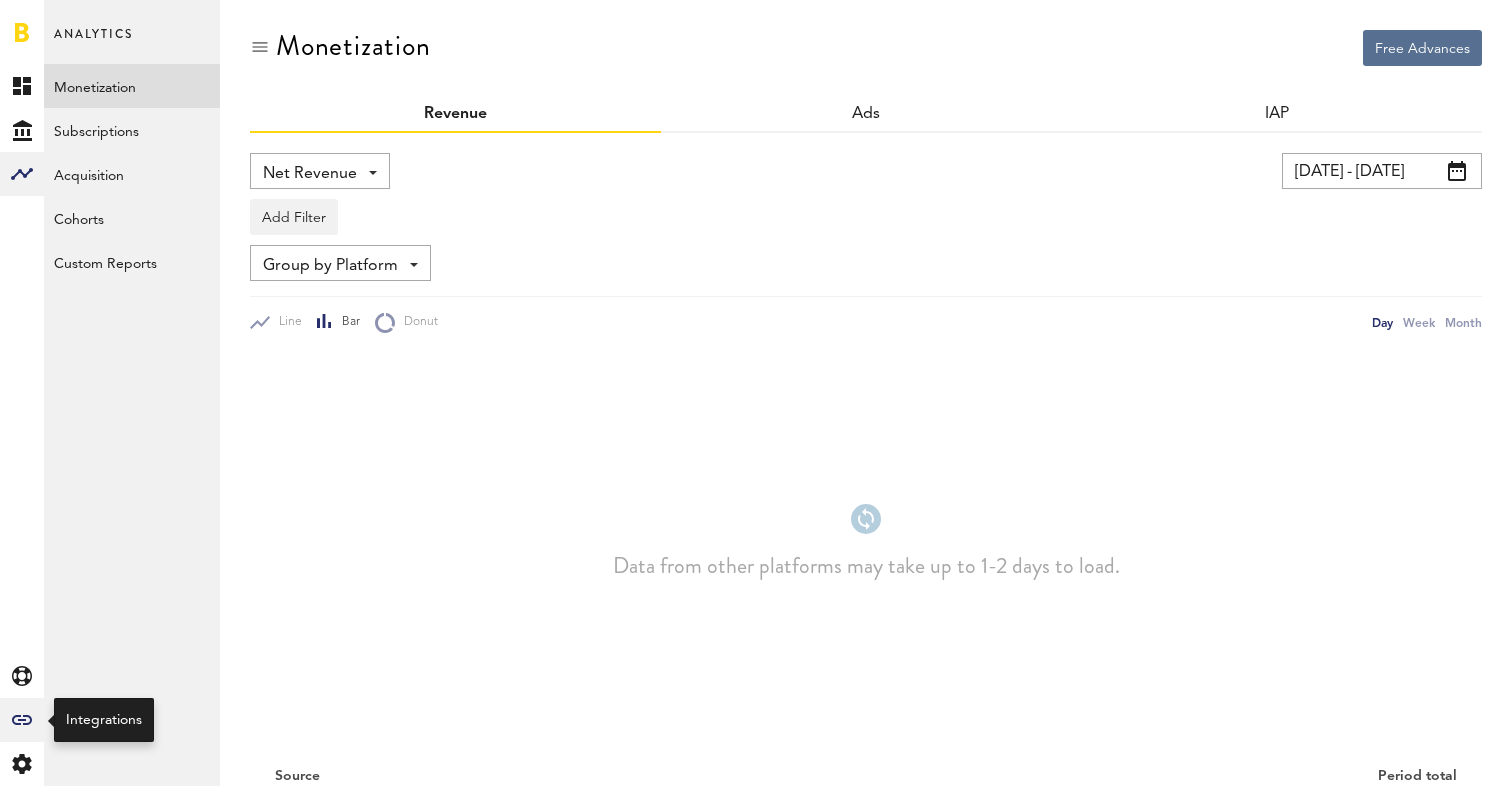 click on "Created with Sketch." at bounding box center [22, 720] 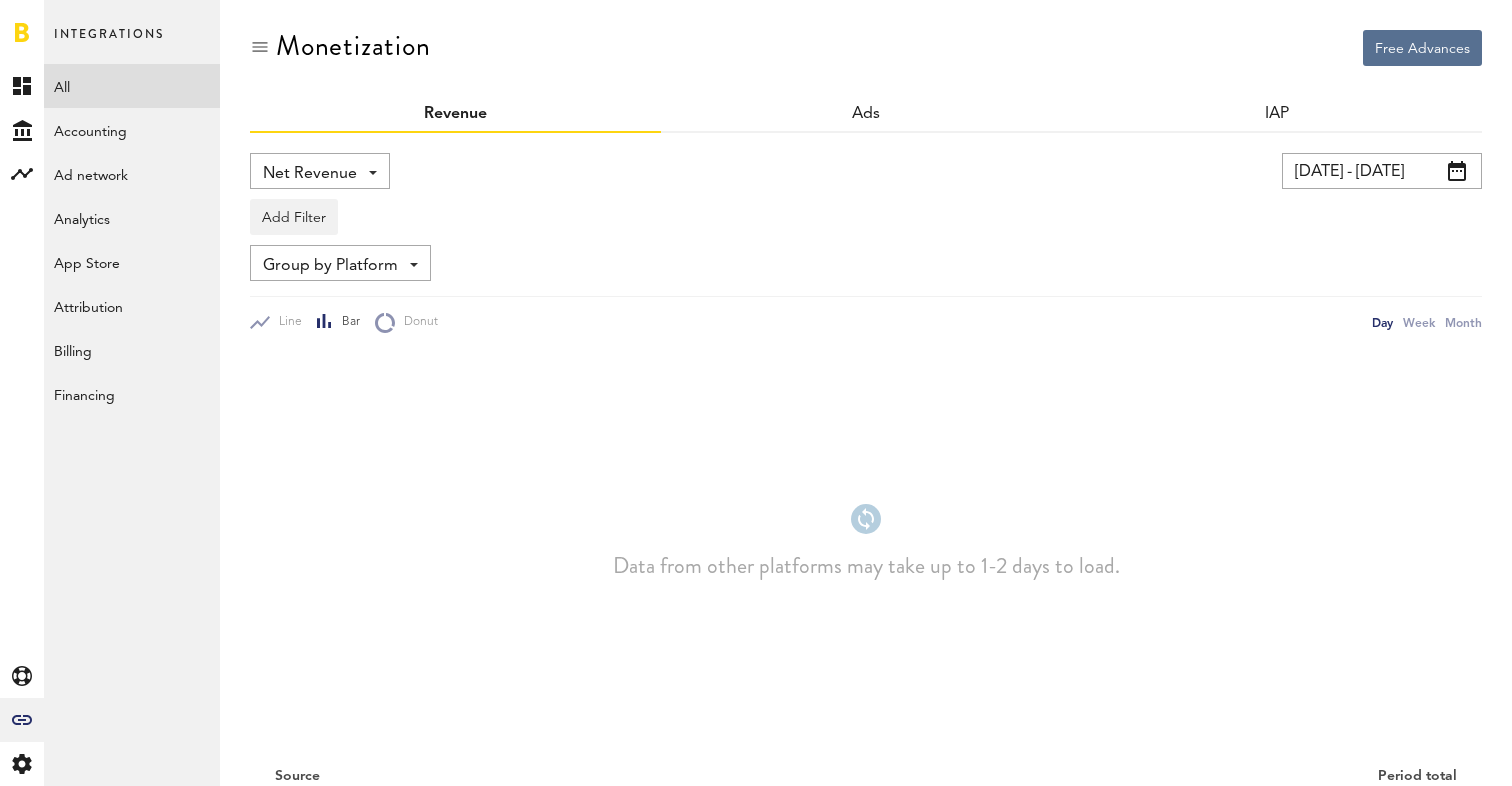 click on "All" at bounding box center [132, 86] 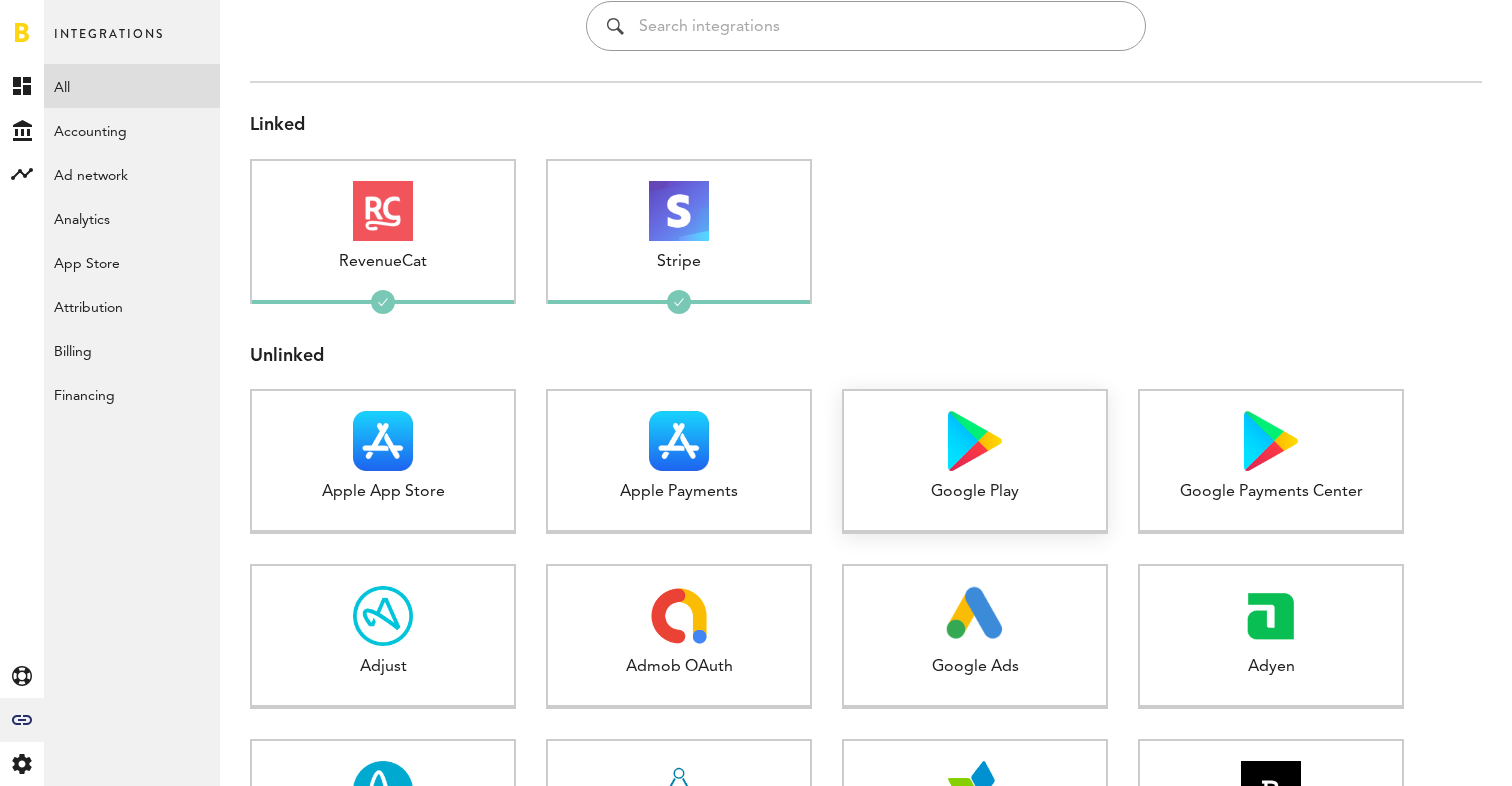 scroll, scrollTop: 0, scrollLeft: 0, axis: both 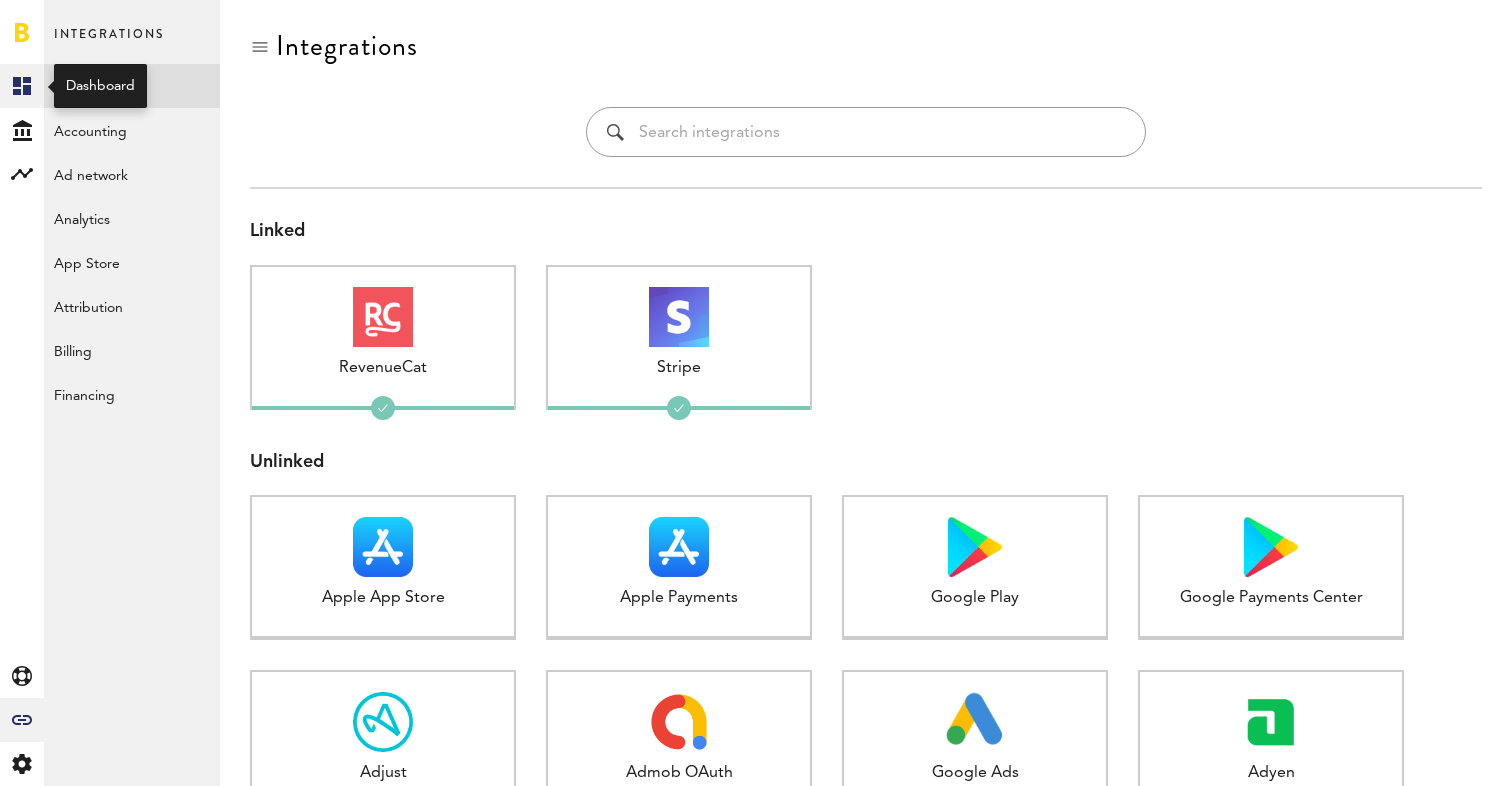 click 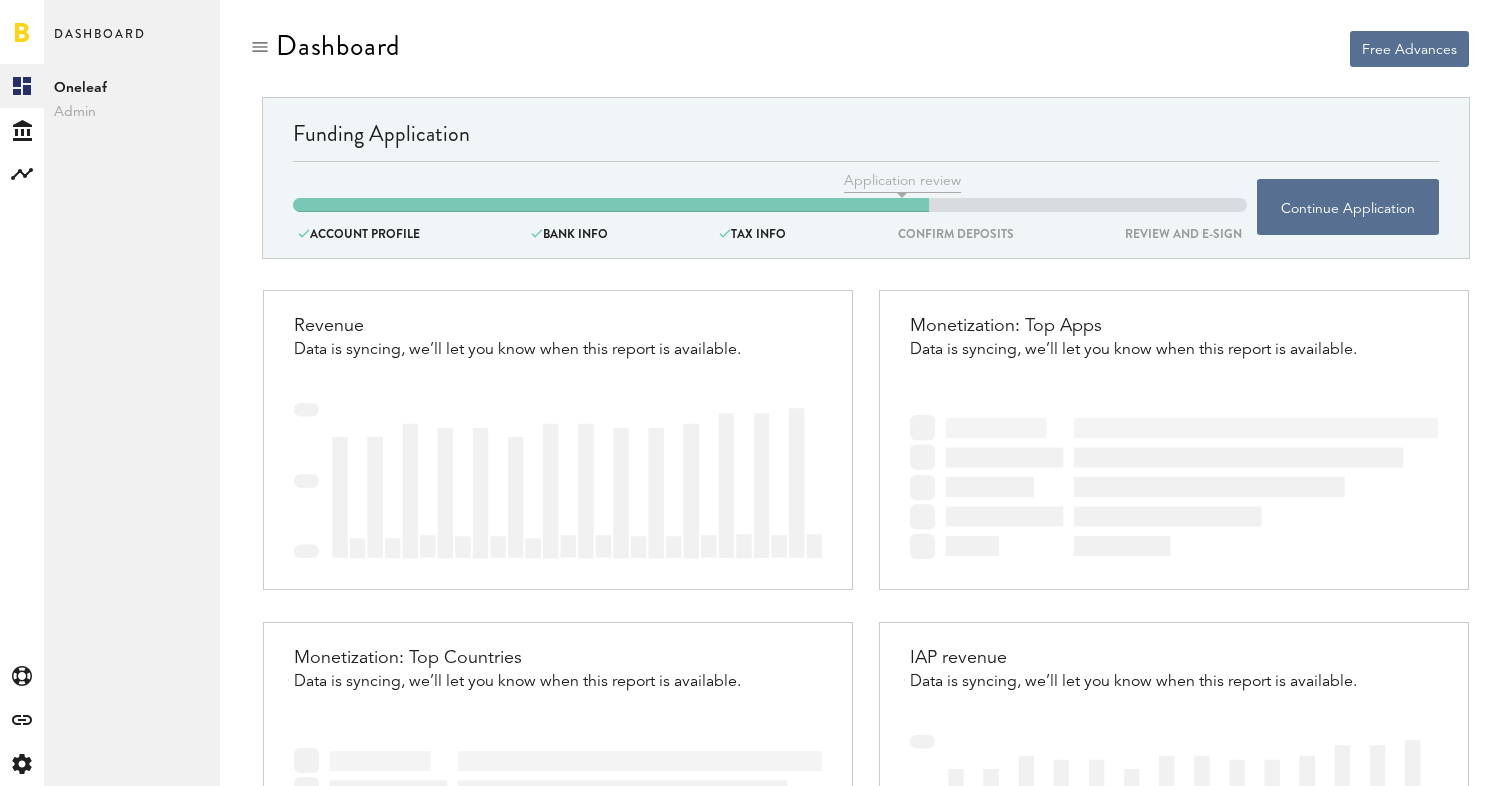 click on "Admin" at bounding box center (132, 112) 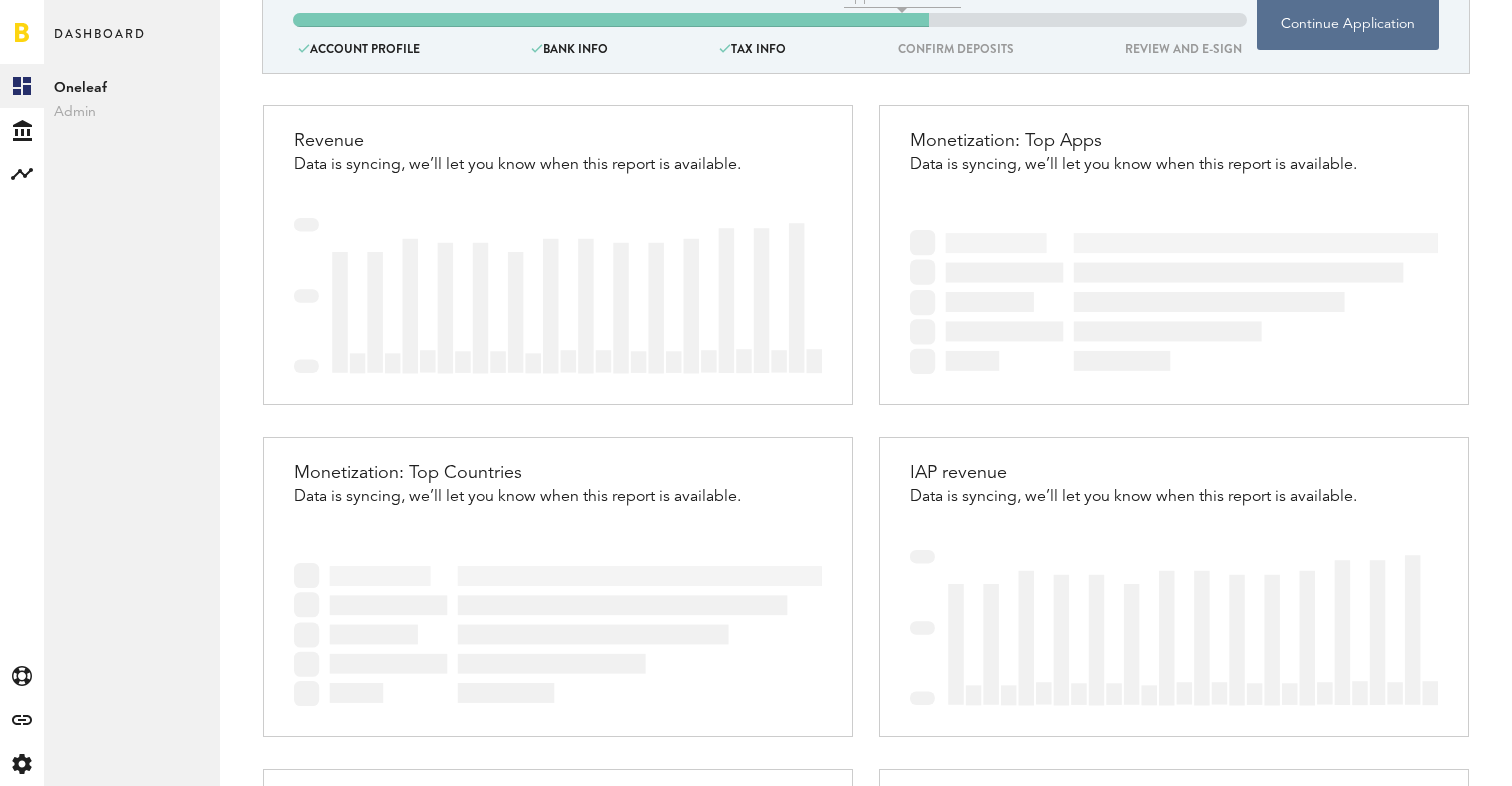 scroll, scrollTop: 989, scrollLeft: 0, axis: vertical 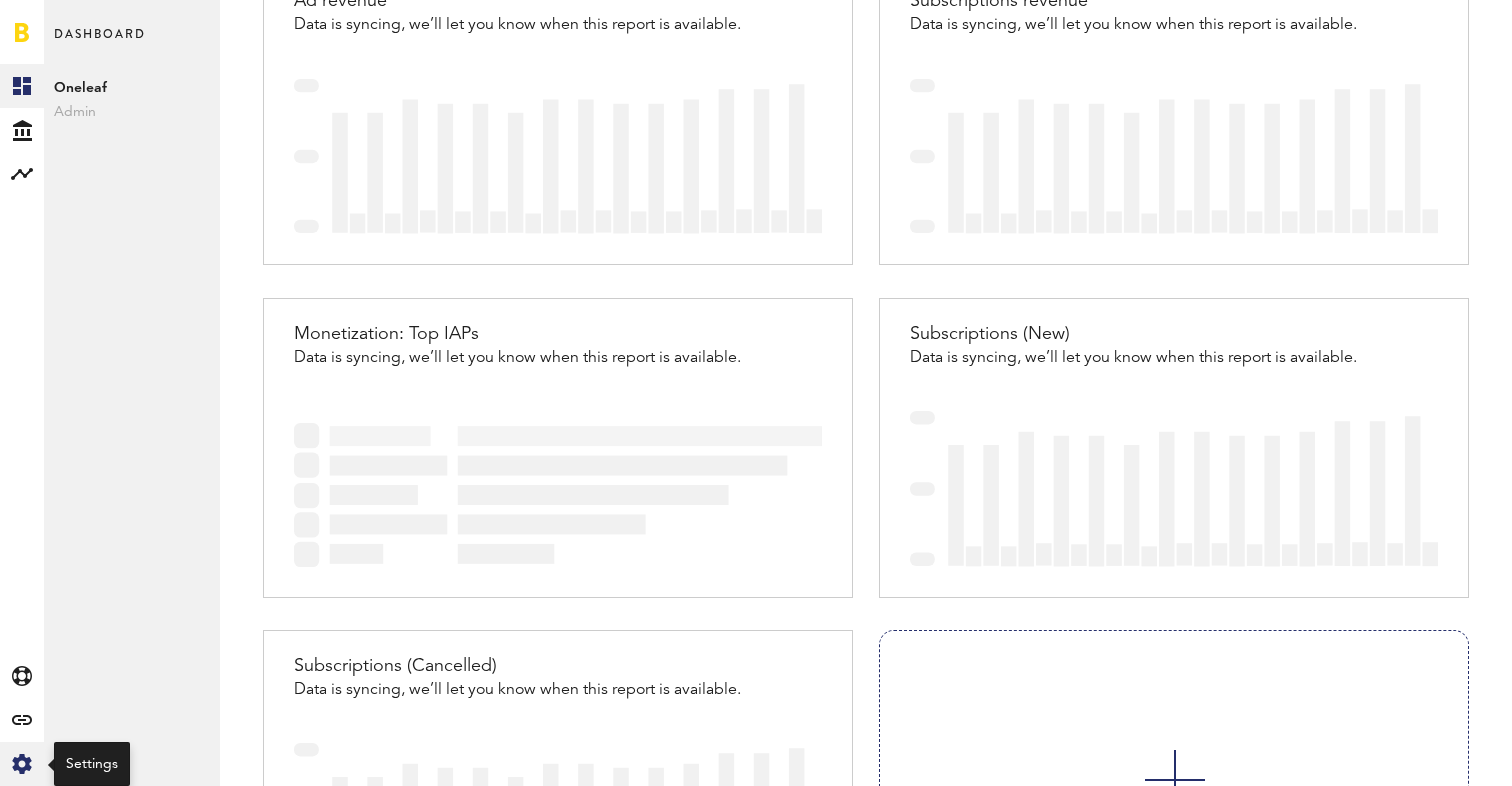 click on "Created with Sketch." 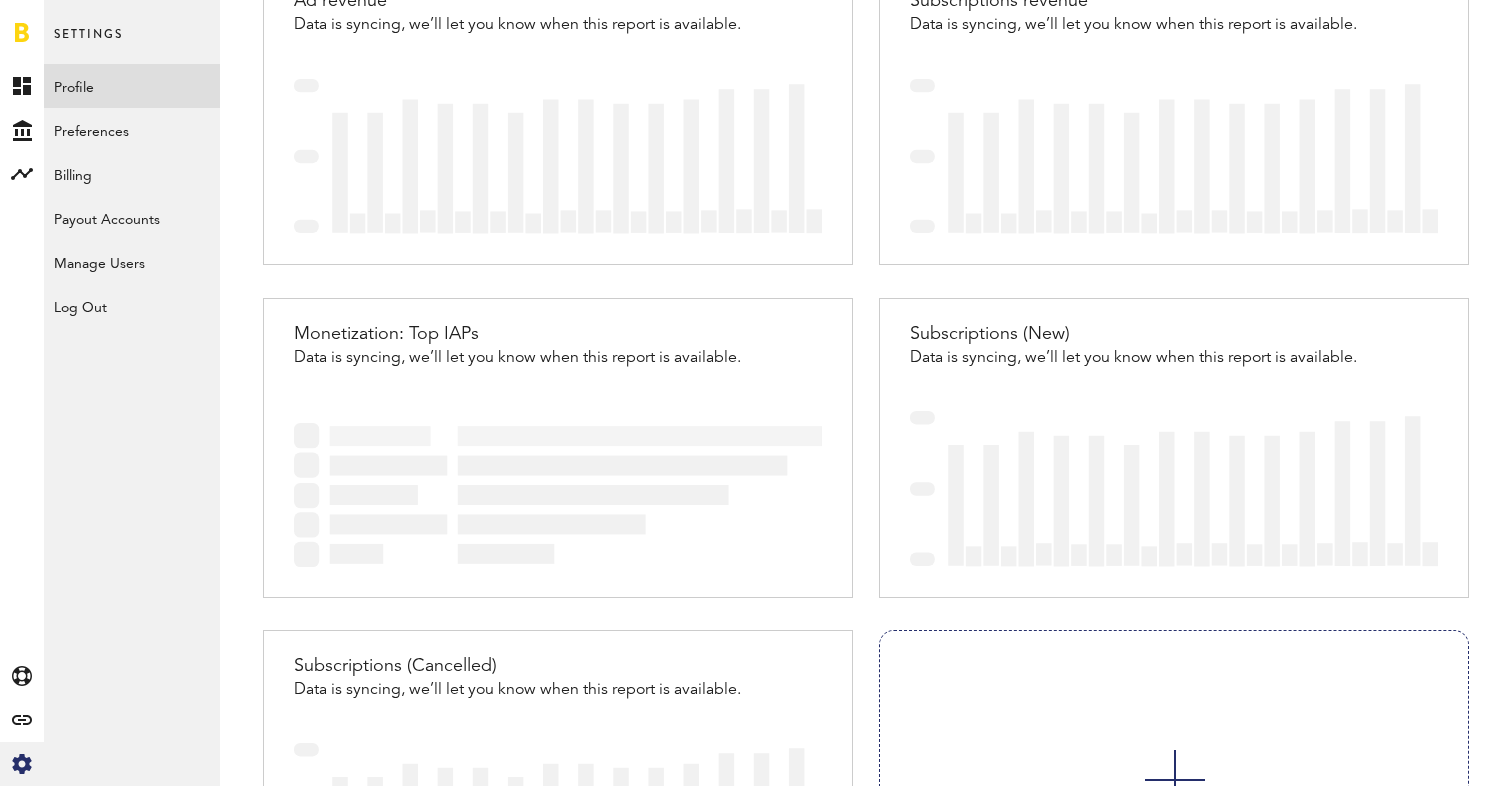 click on "Profile" at bounding box center [132, 86] 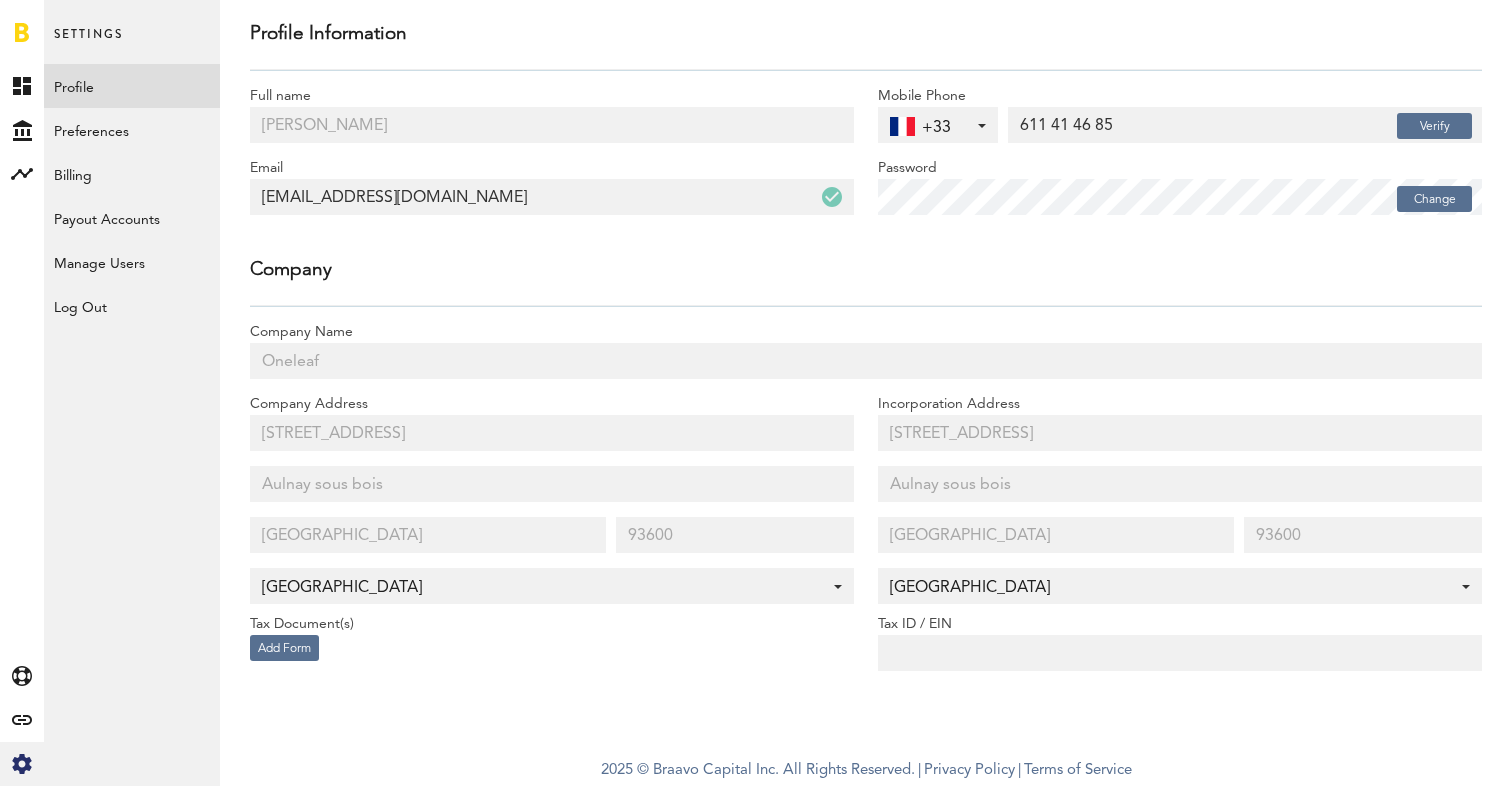 scroll, scrollTop: 0, scrollLeft: 0, axis: both 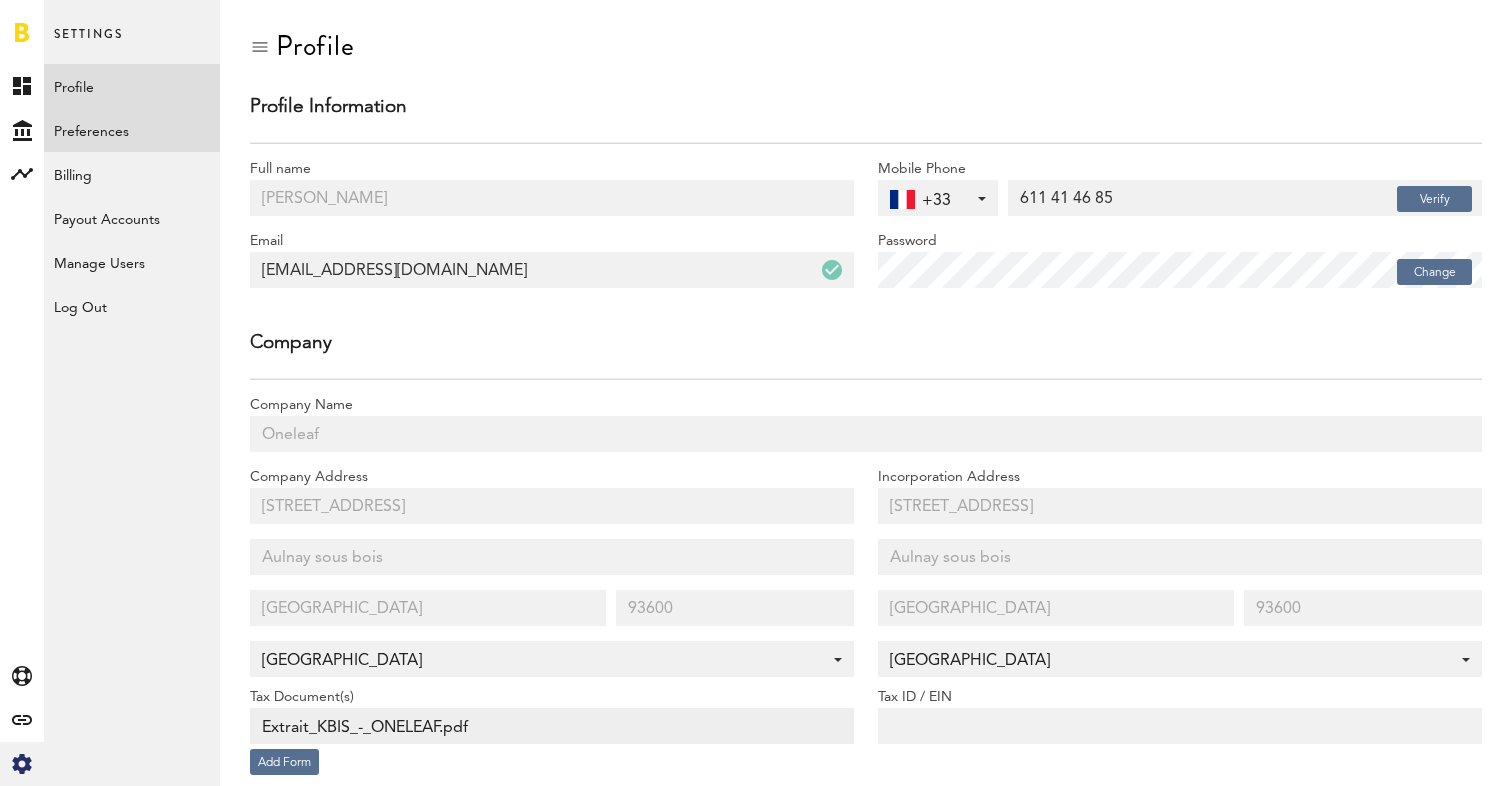 click on "Preferences" at bounding box center (132, 130) 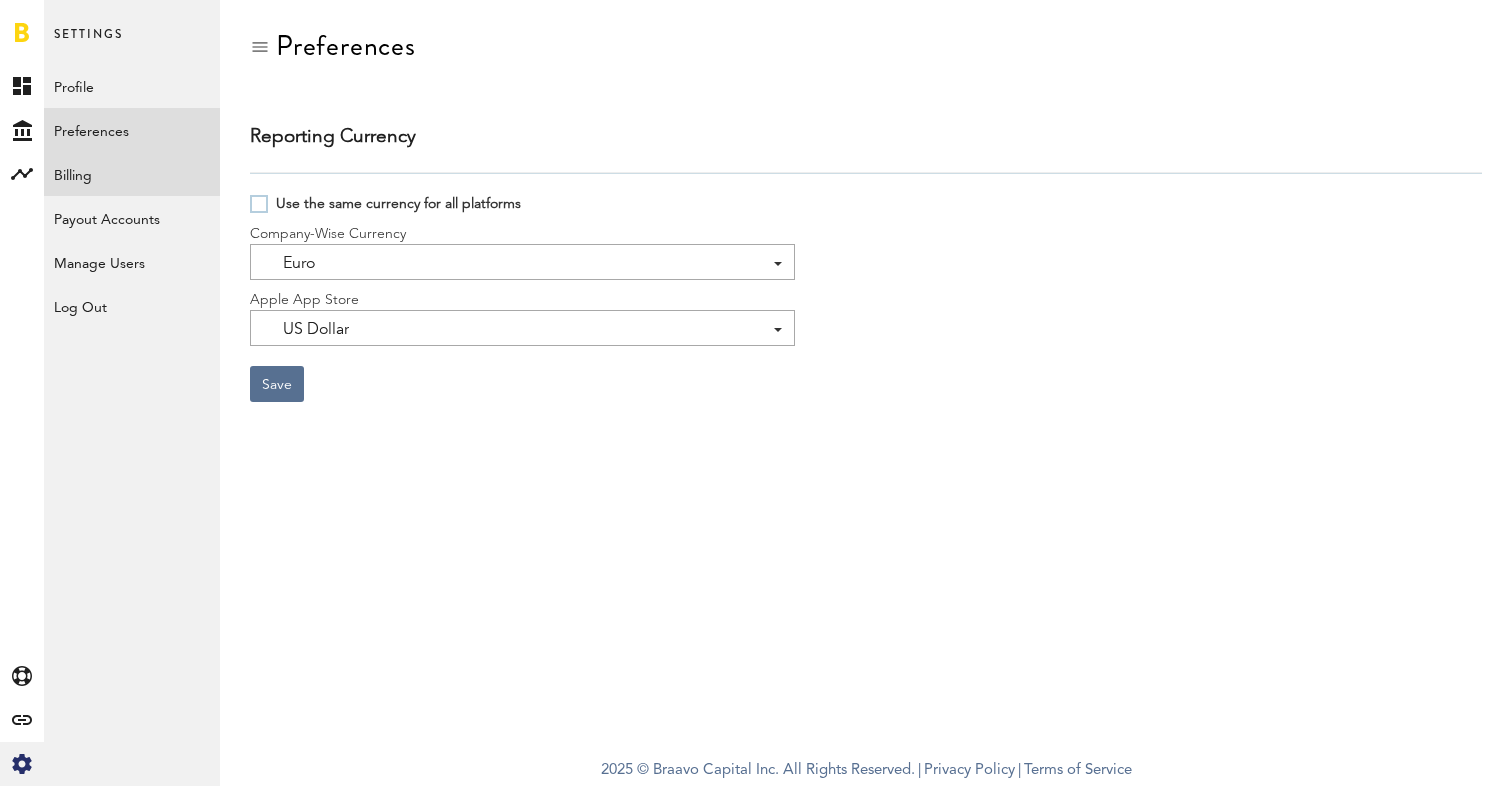 click on "Billing" at bounding box center (132, 174) 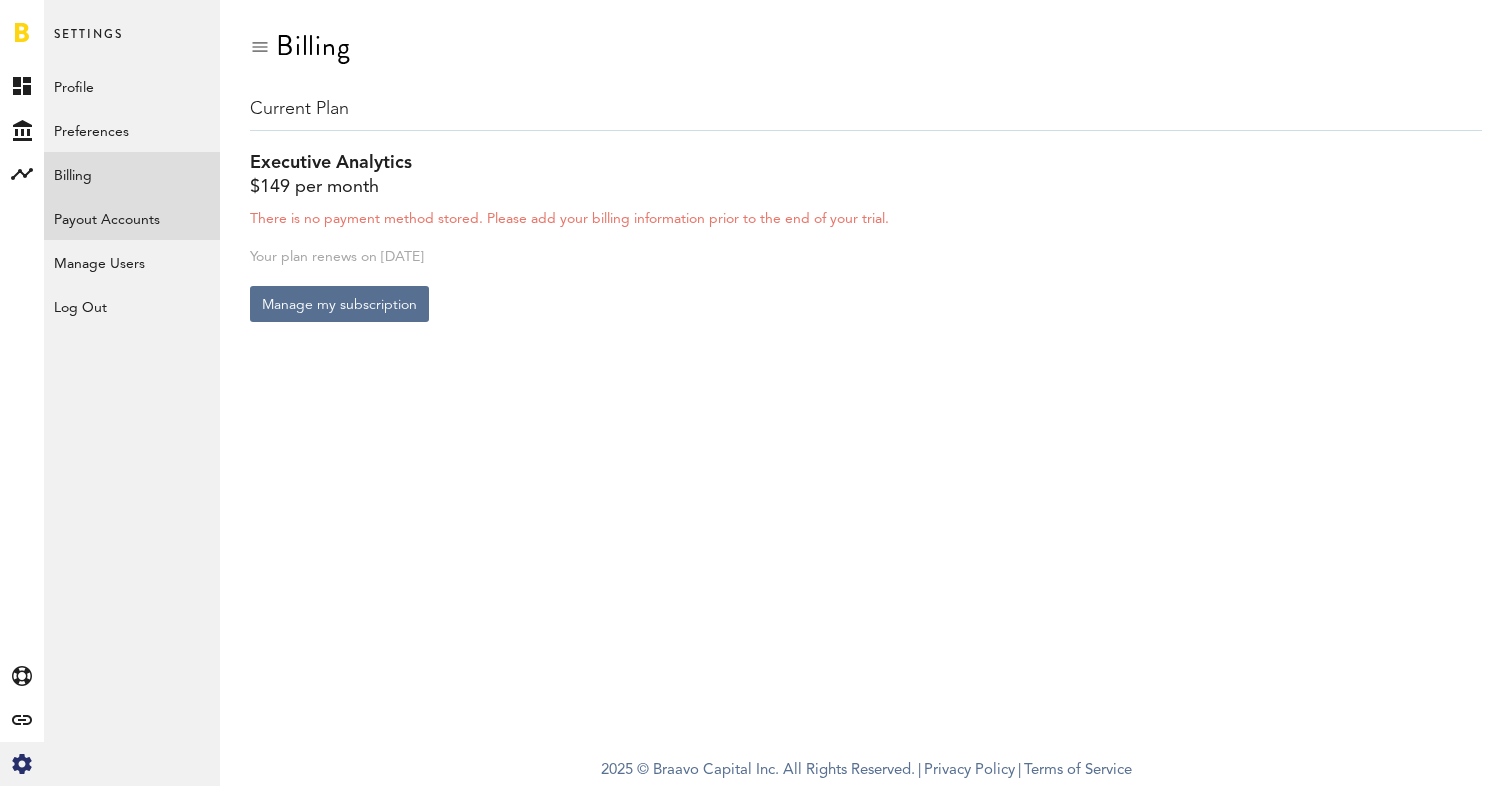 click on "Payout Accounts" at bounding box center [132, 218] 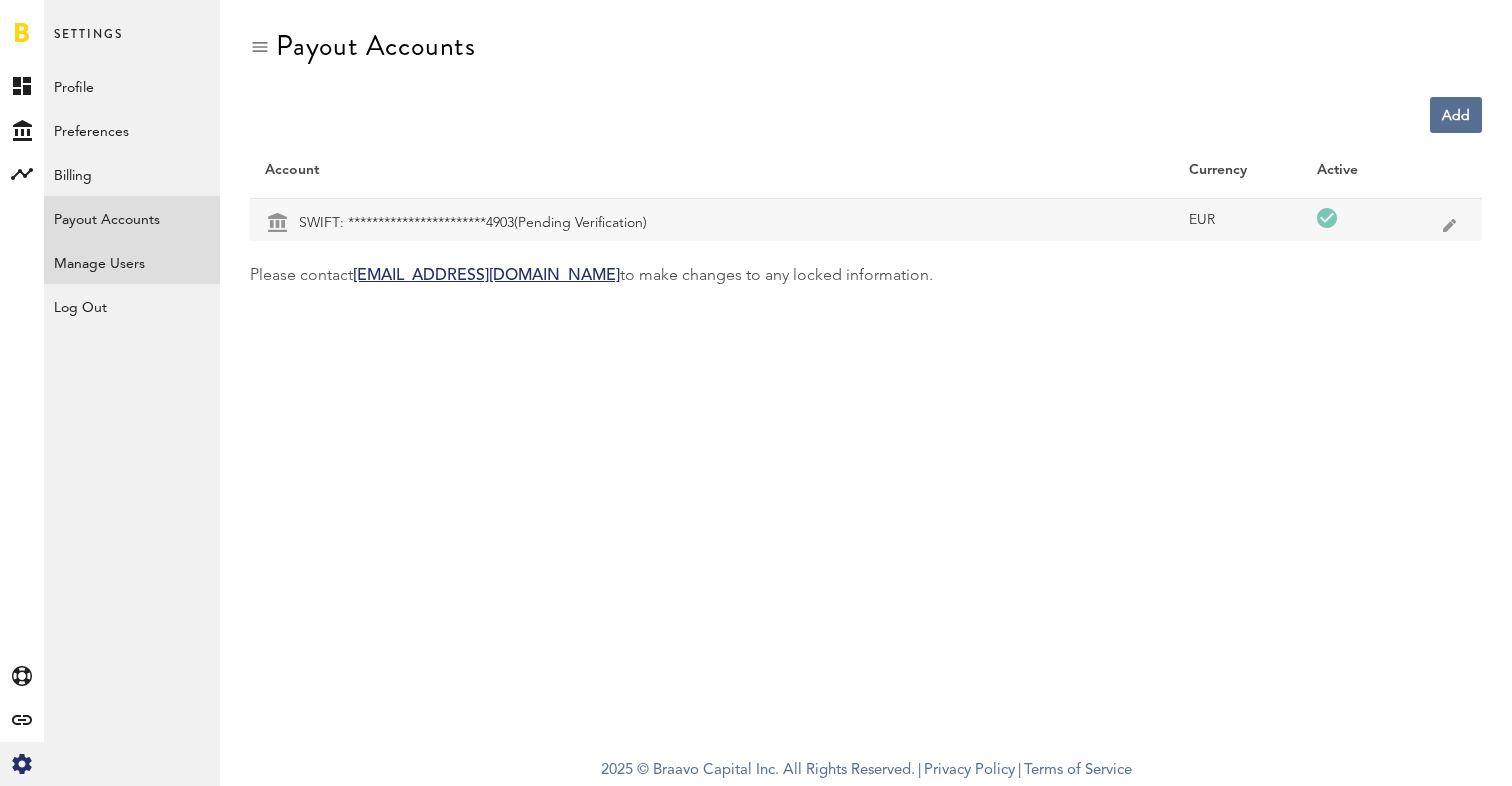 click on "Manage Users" at bounding box center [132, 262] 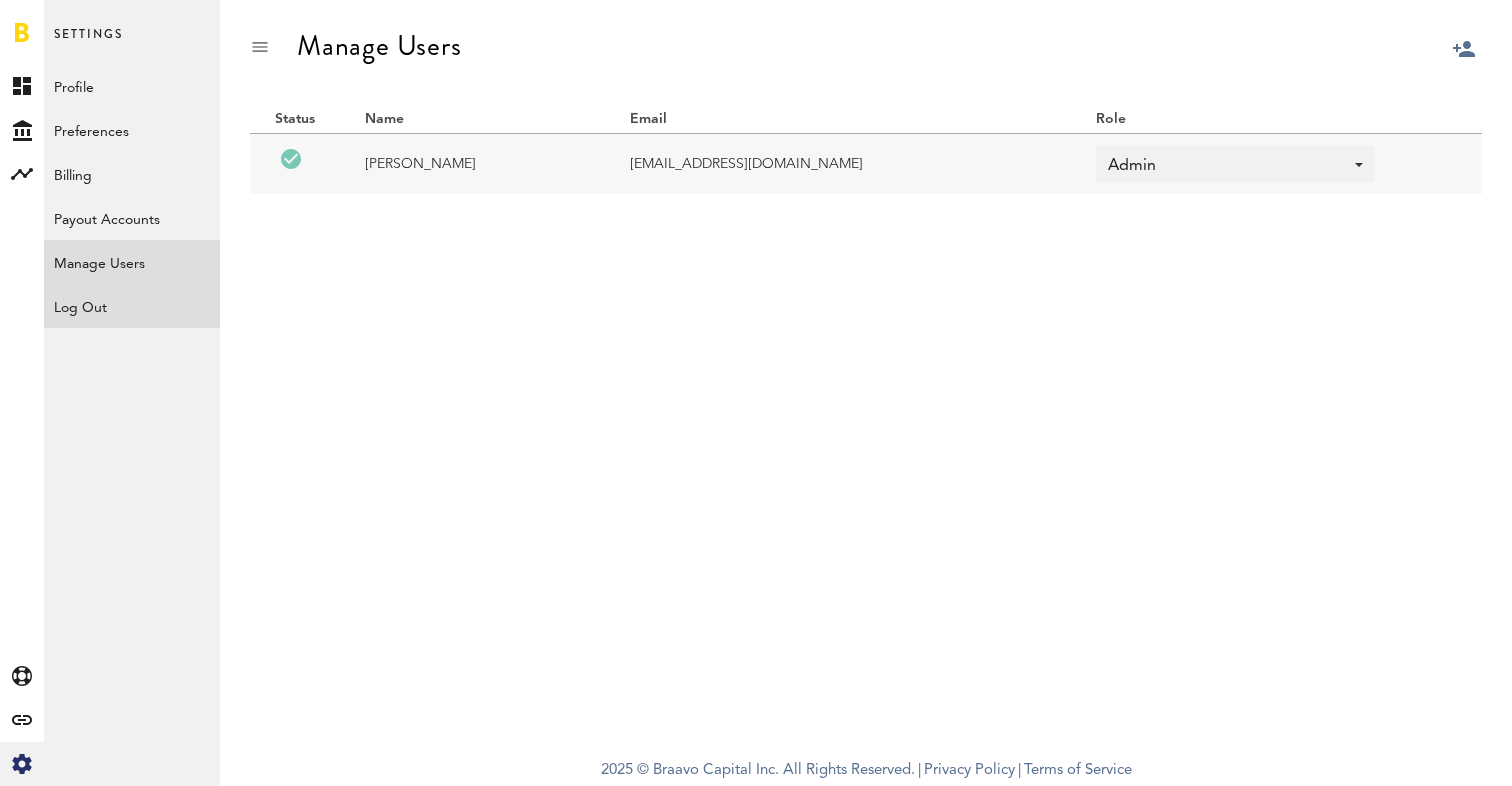 click on "Log Out" at bounding box center (132, 302) 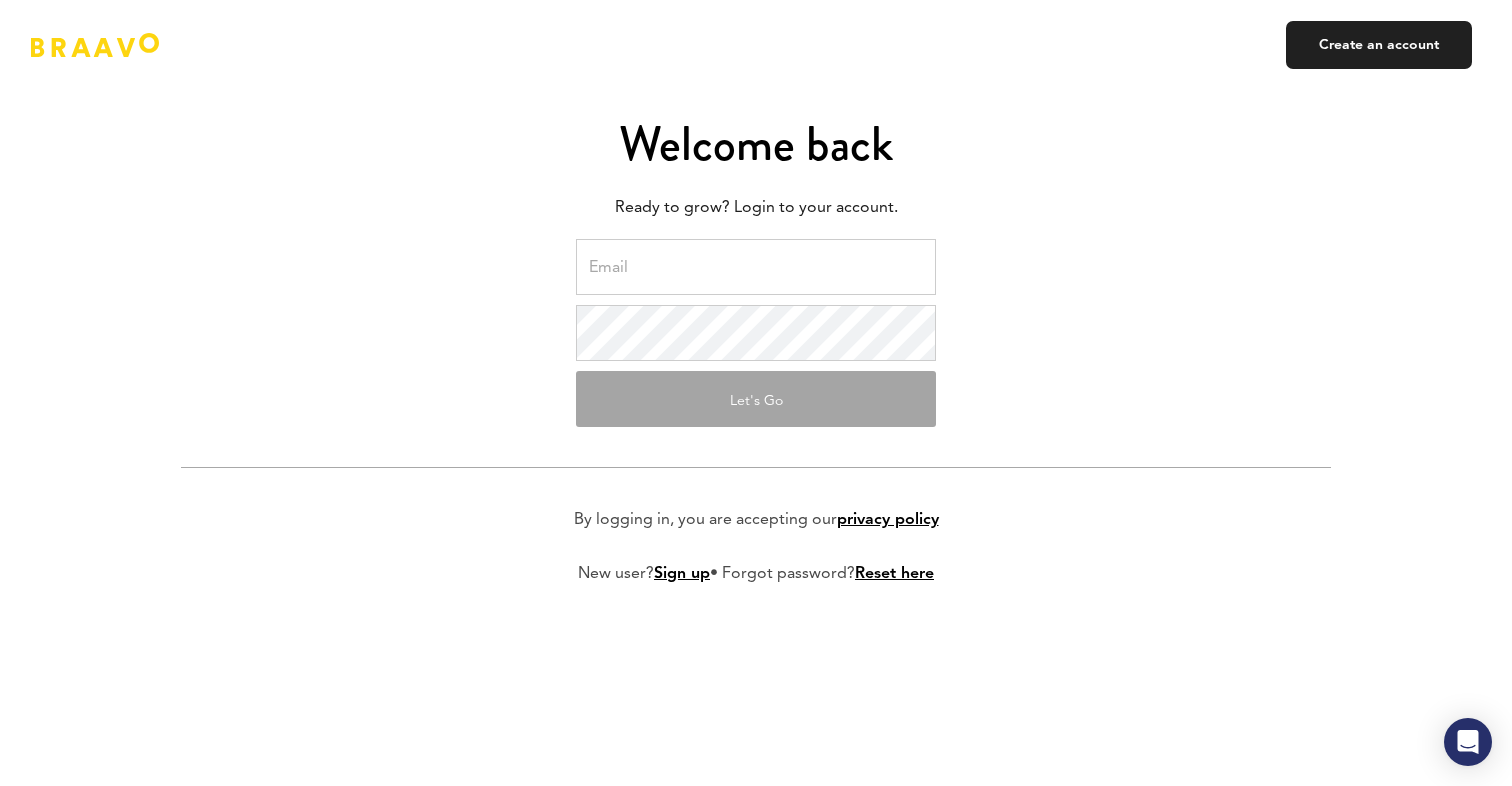 click at bounding box center (756, 267) 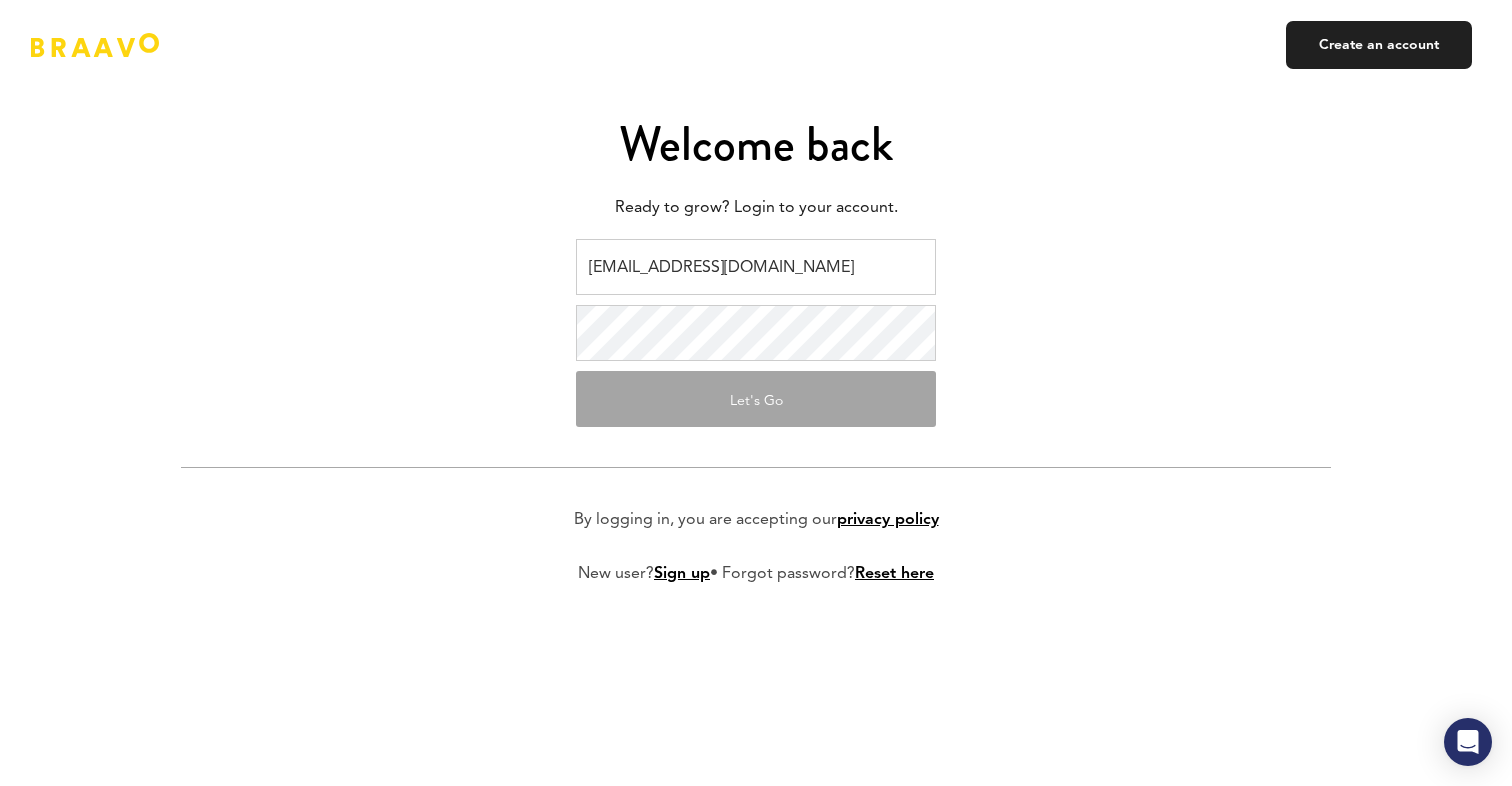 type on "[EMAIL_ADDRESS][DOMAIN_NAME]" 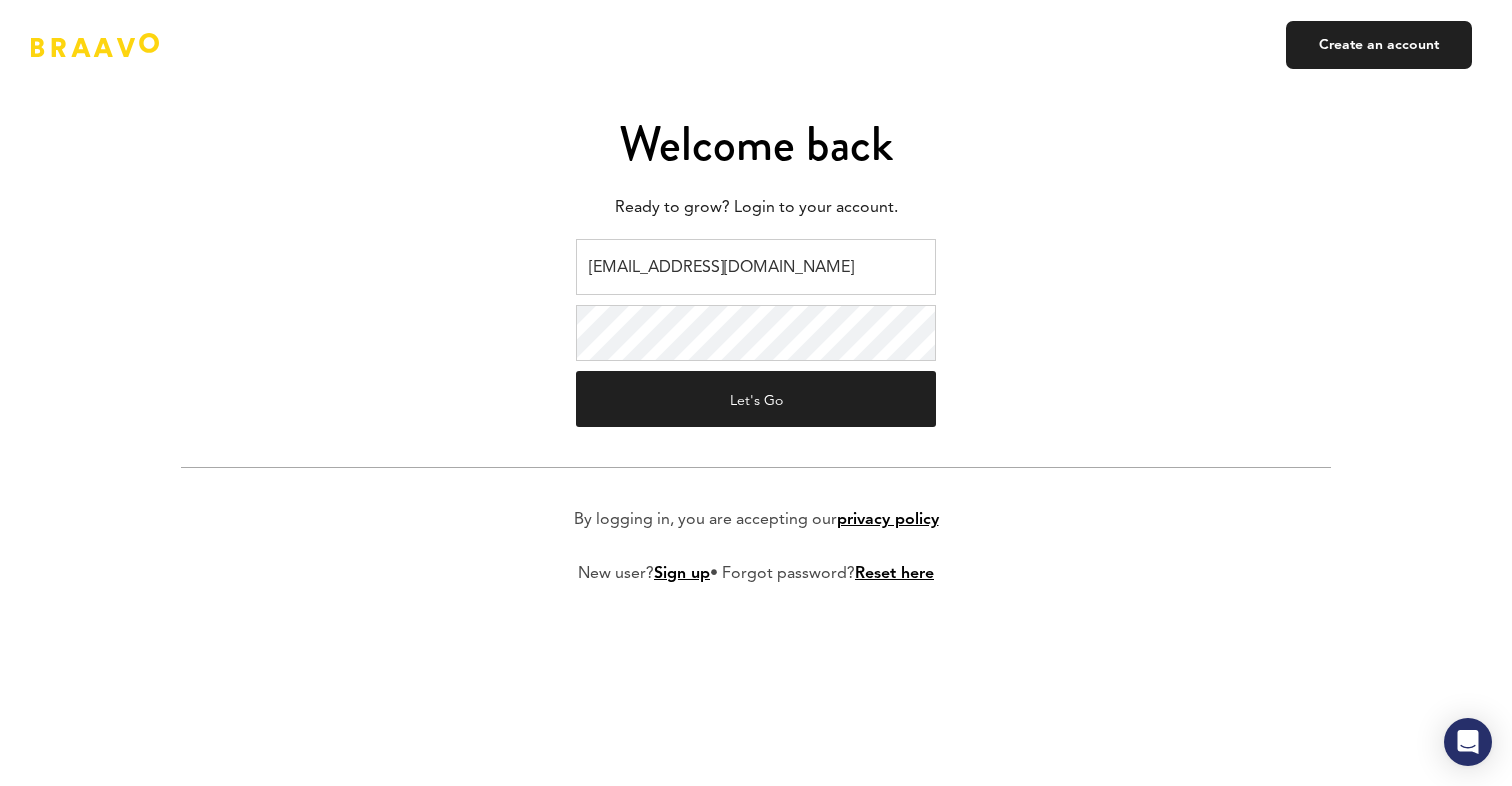 click on "eliott@oneleafhealth.com          Let's Go       By logging in, you are accepting our  privacy policy      New user?  Sign up  • Forgot password?  Reset here         Security check     Please complete the reCAPTCHA below to proceed." at bounding box center [756, 427] 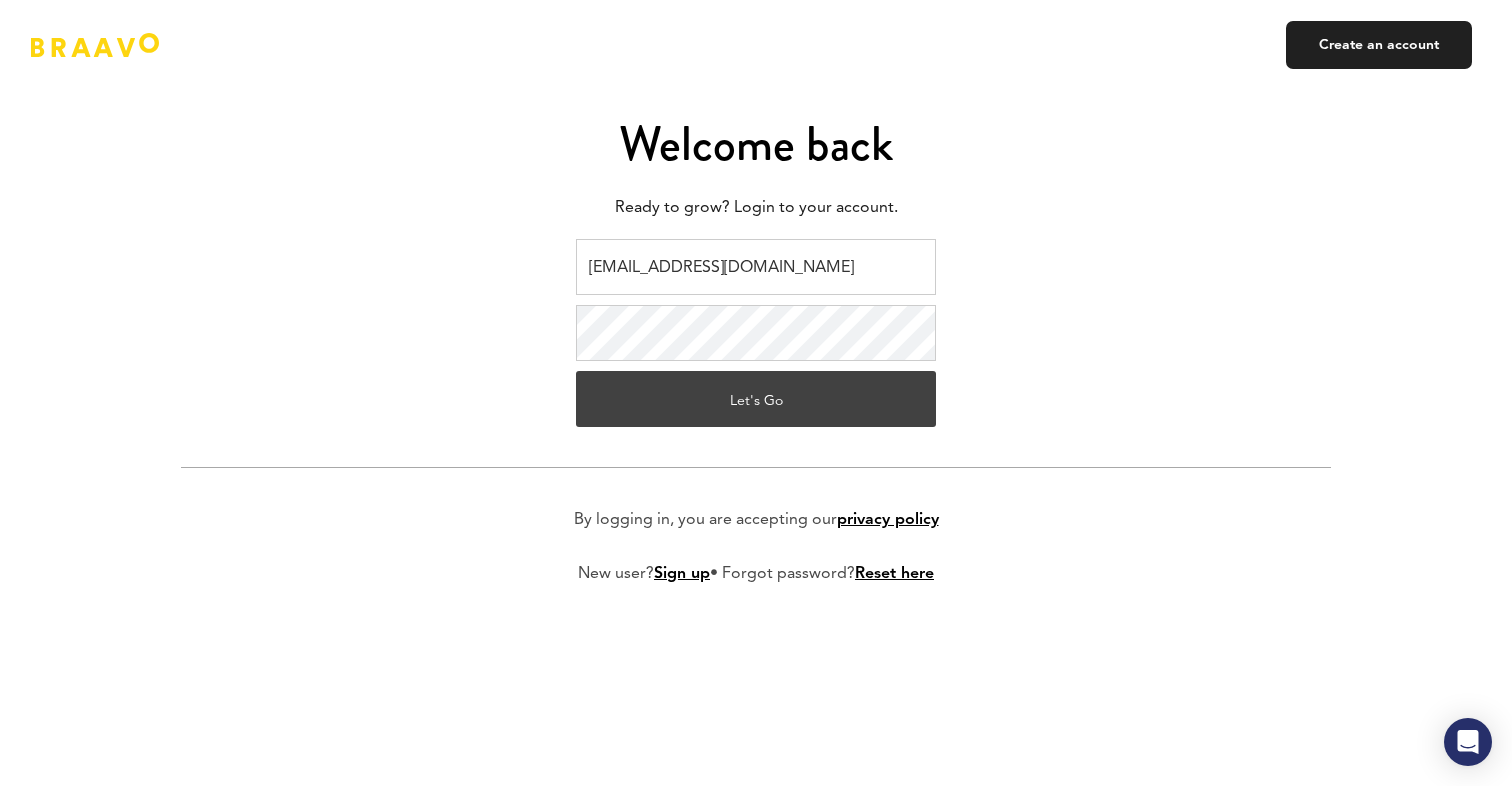 click on "Let's Go" at bounding box center (756, 399) 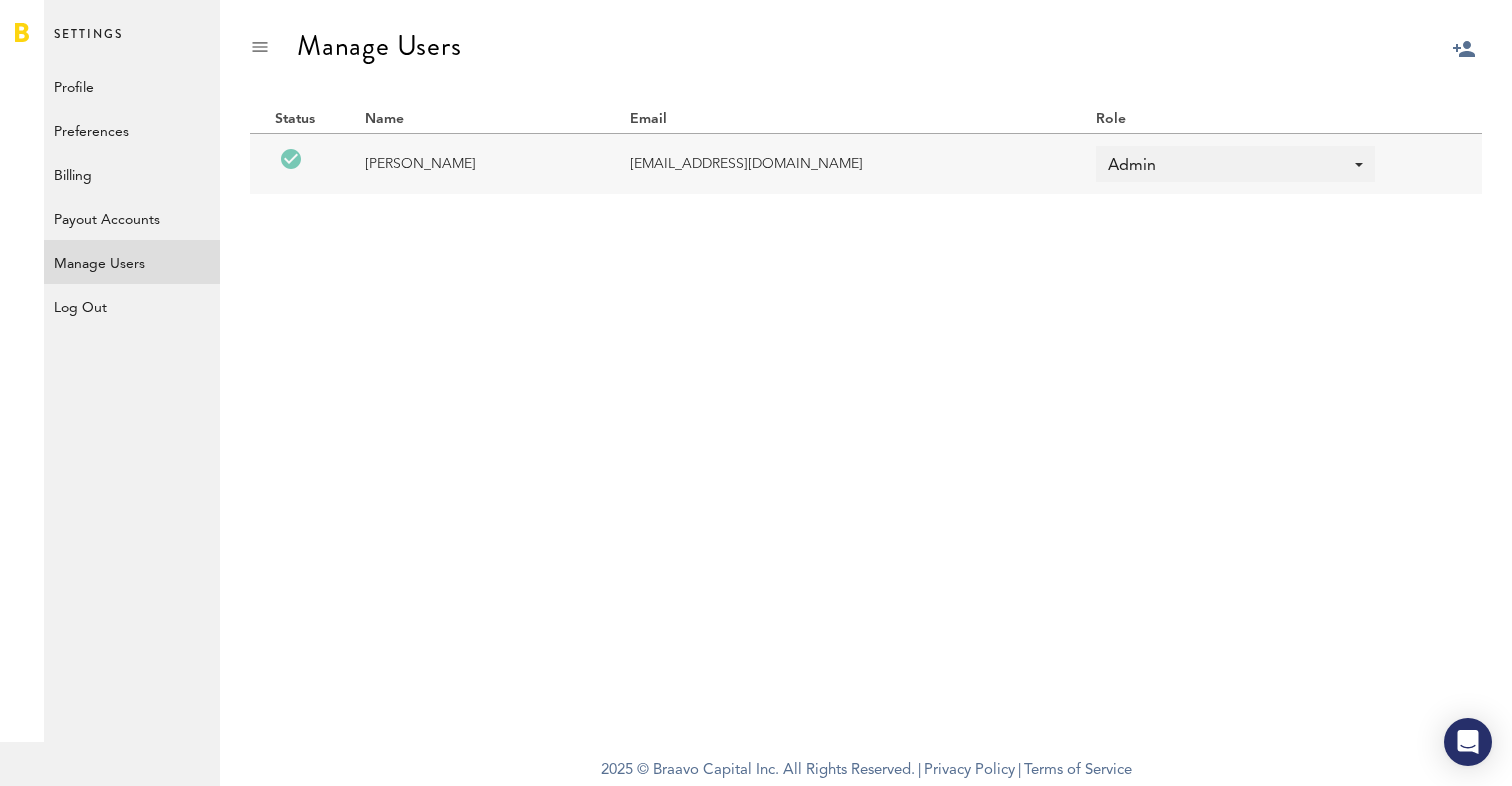 scroll, scrollTop: 0, scrollLeft: 0, axis: both 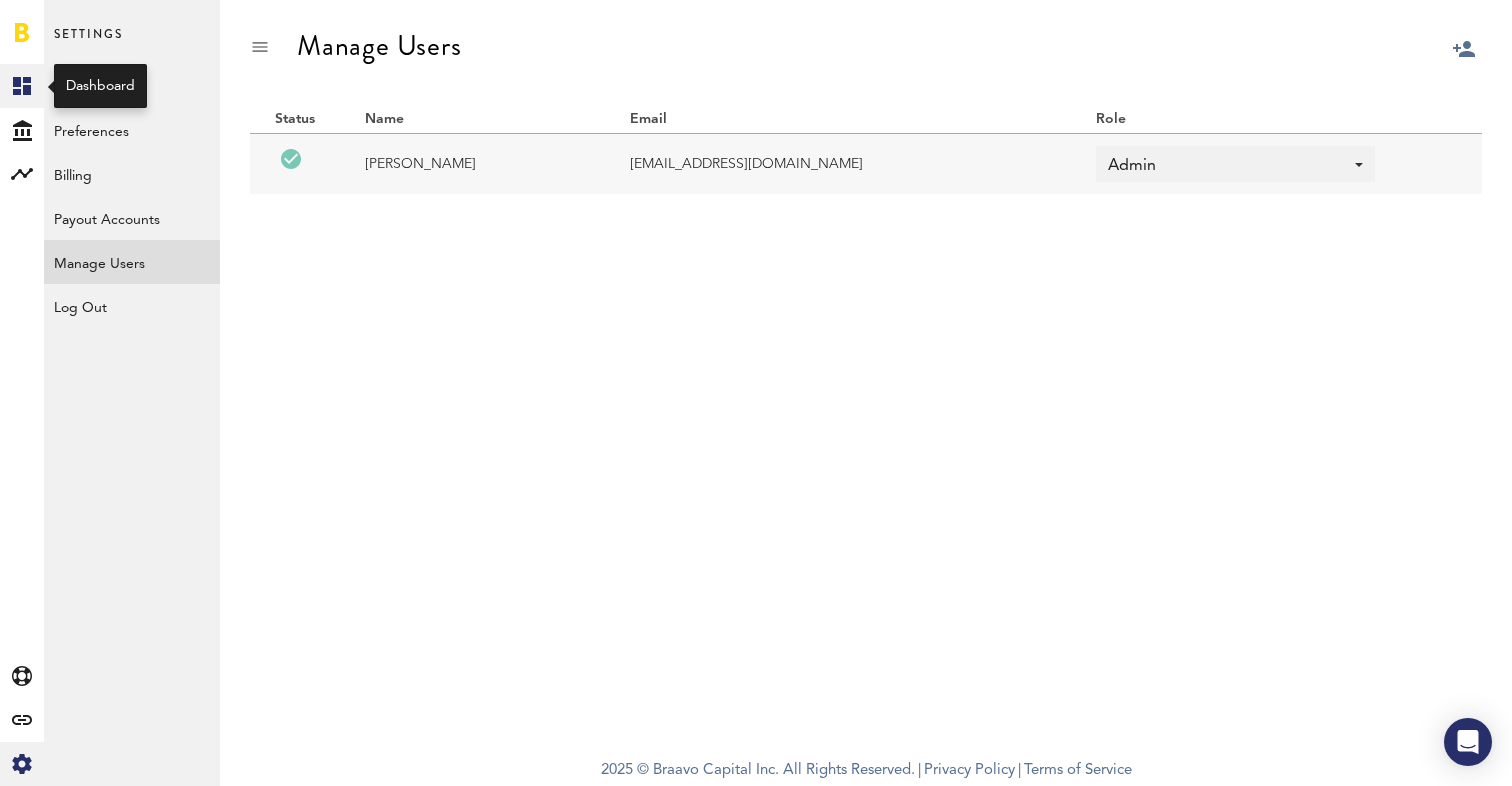 click 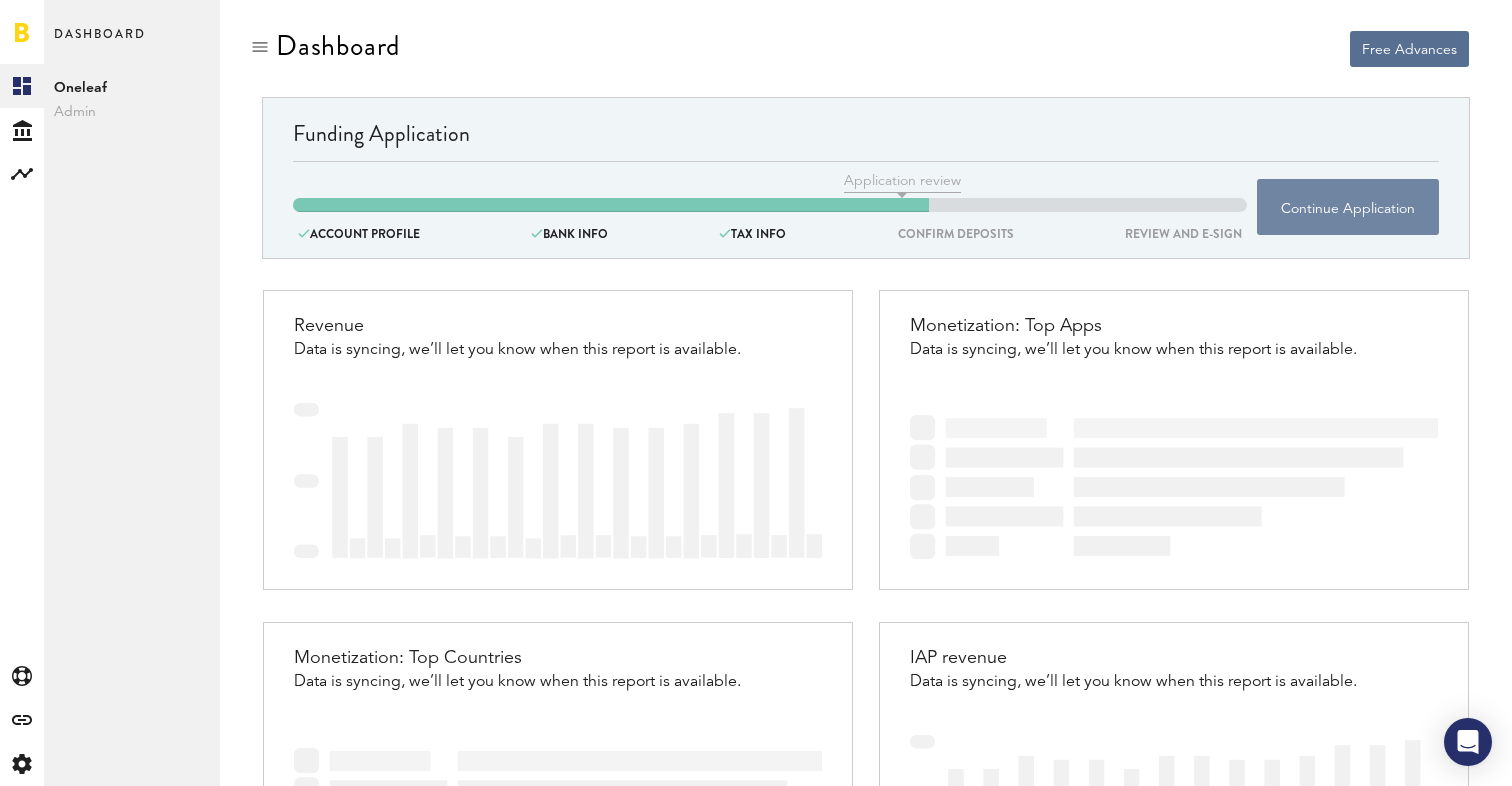 click on "Continue Application" at bounding box center (1348, 207) 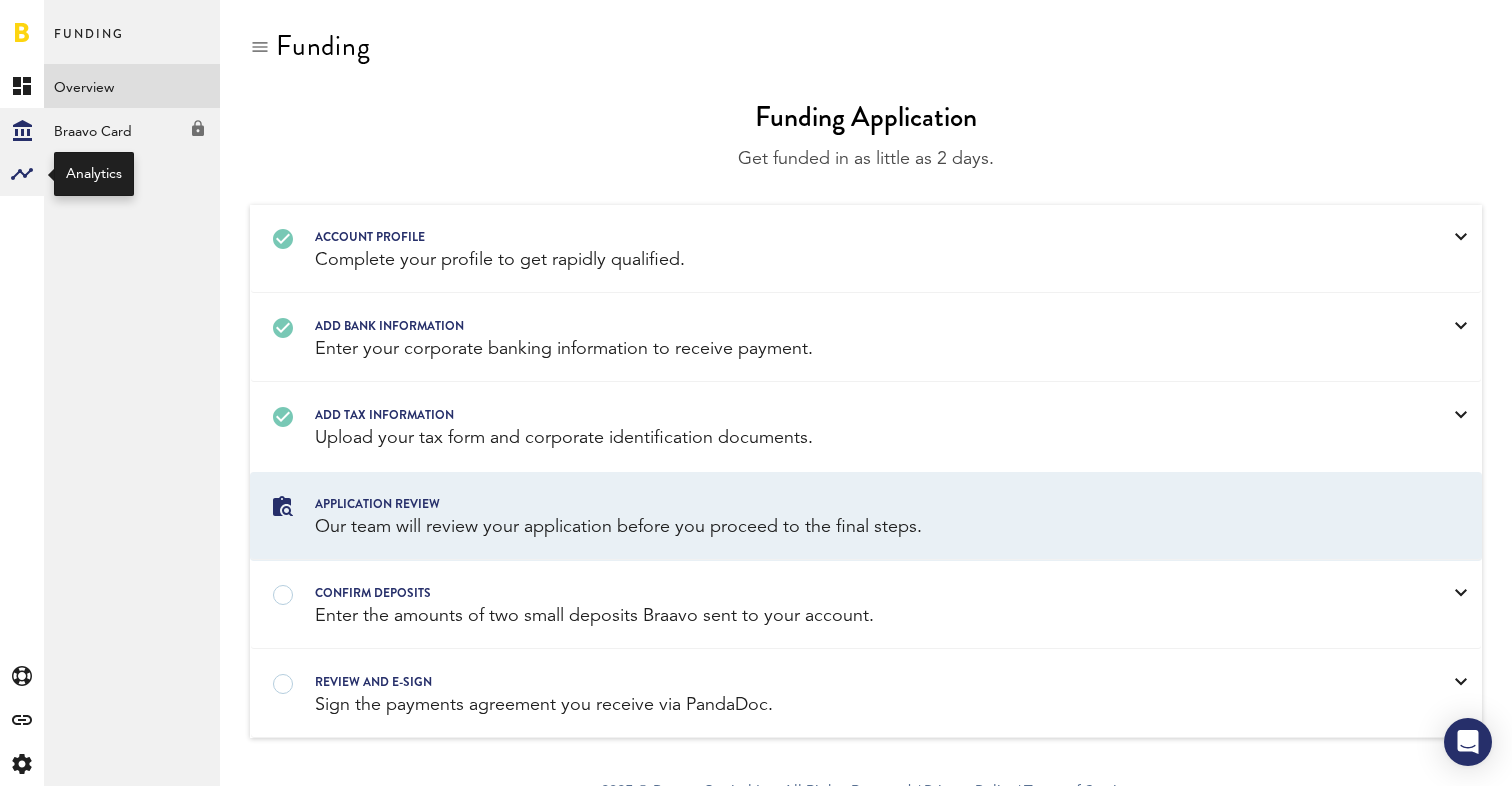 click 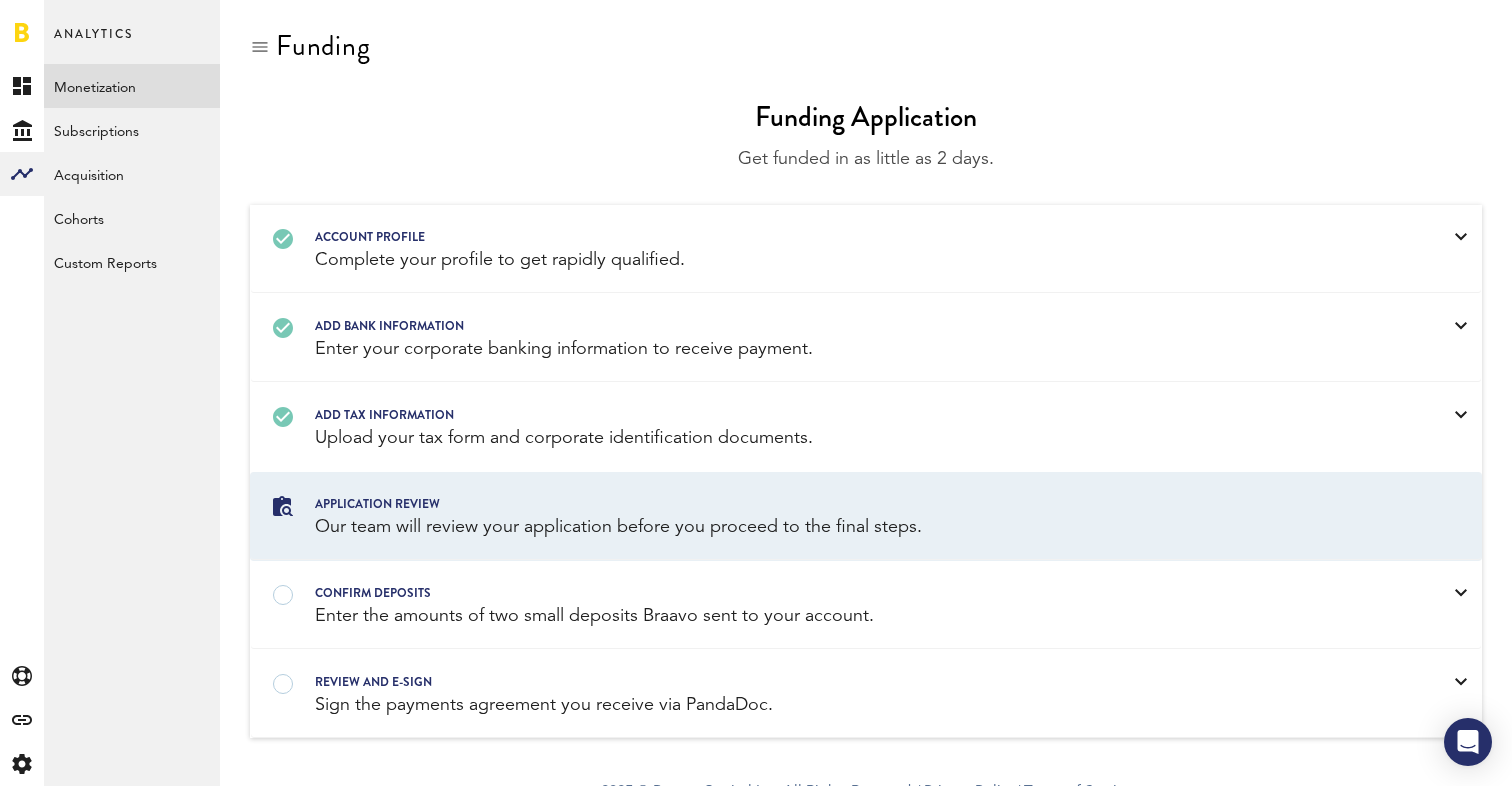 click on "Monetization" at bounding box center (132, 86) 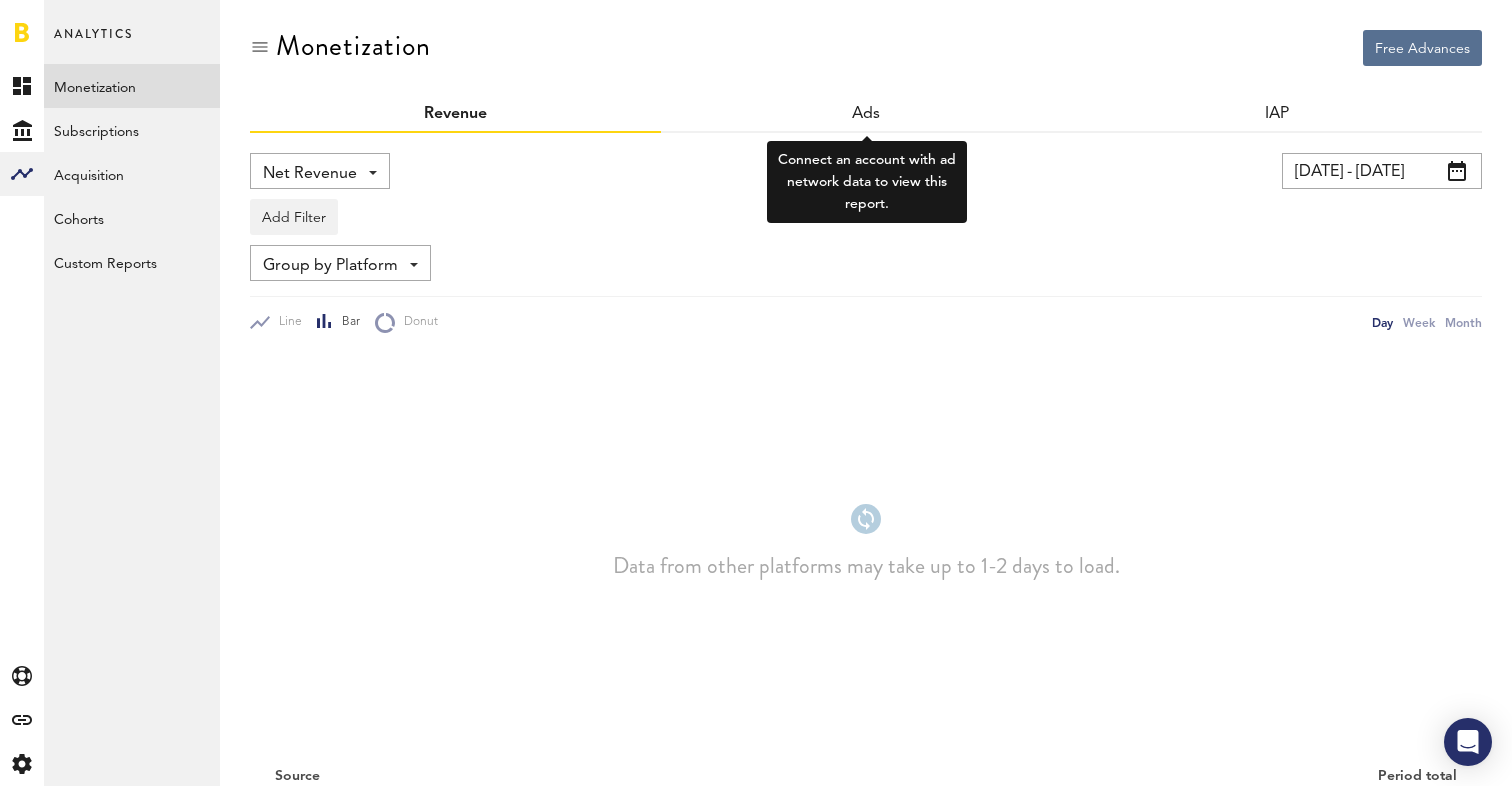 click on "Ads" at bounding box center [866, 115] 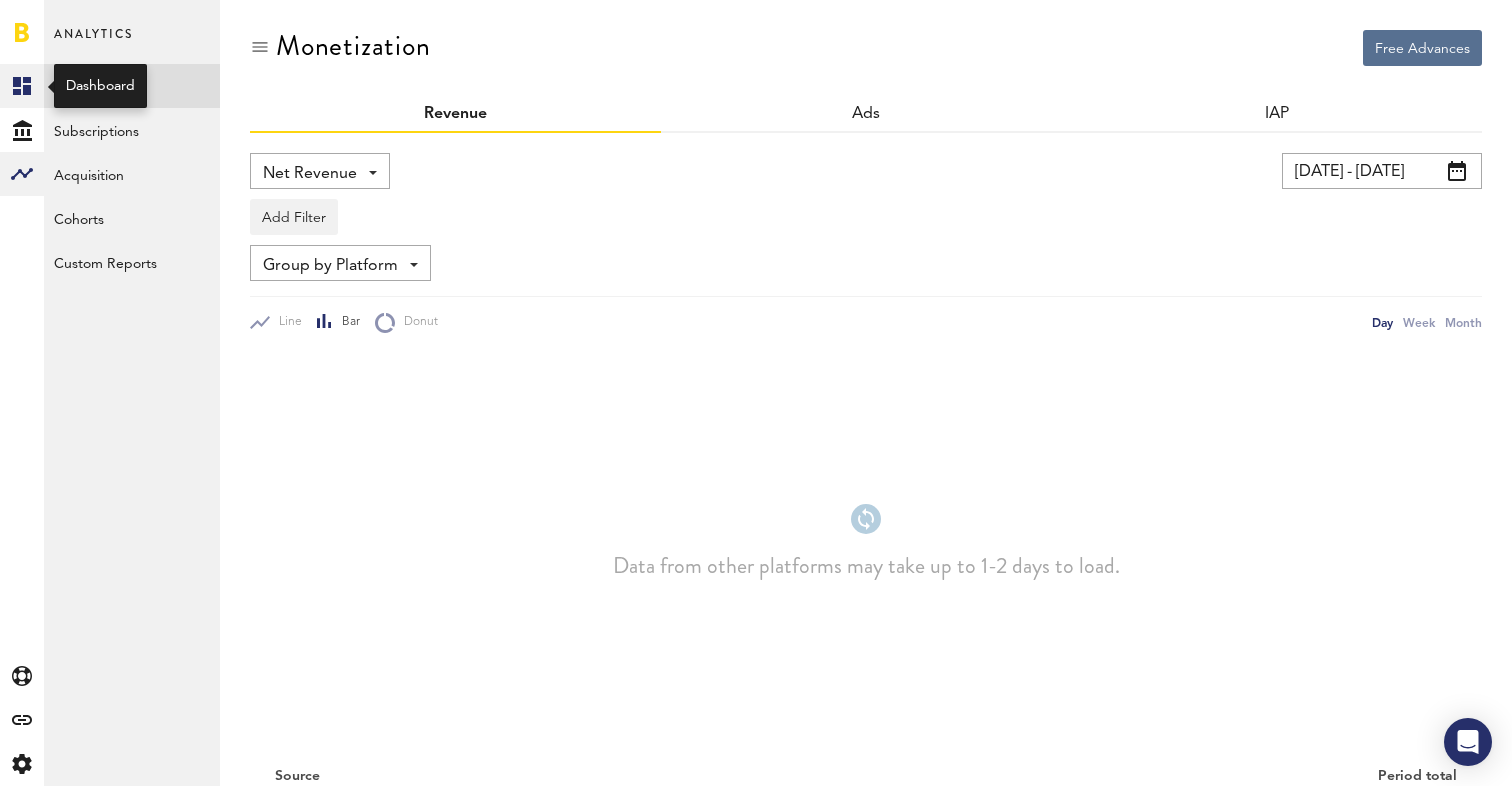 click 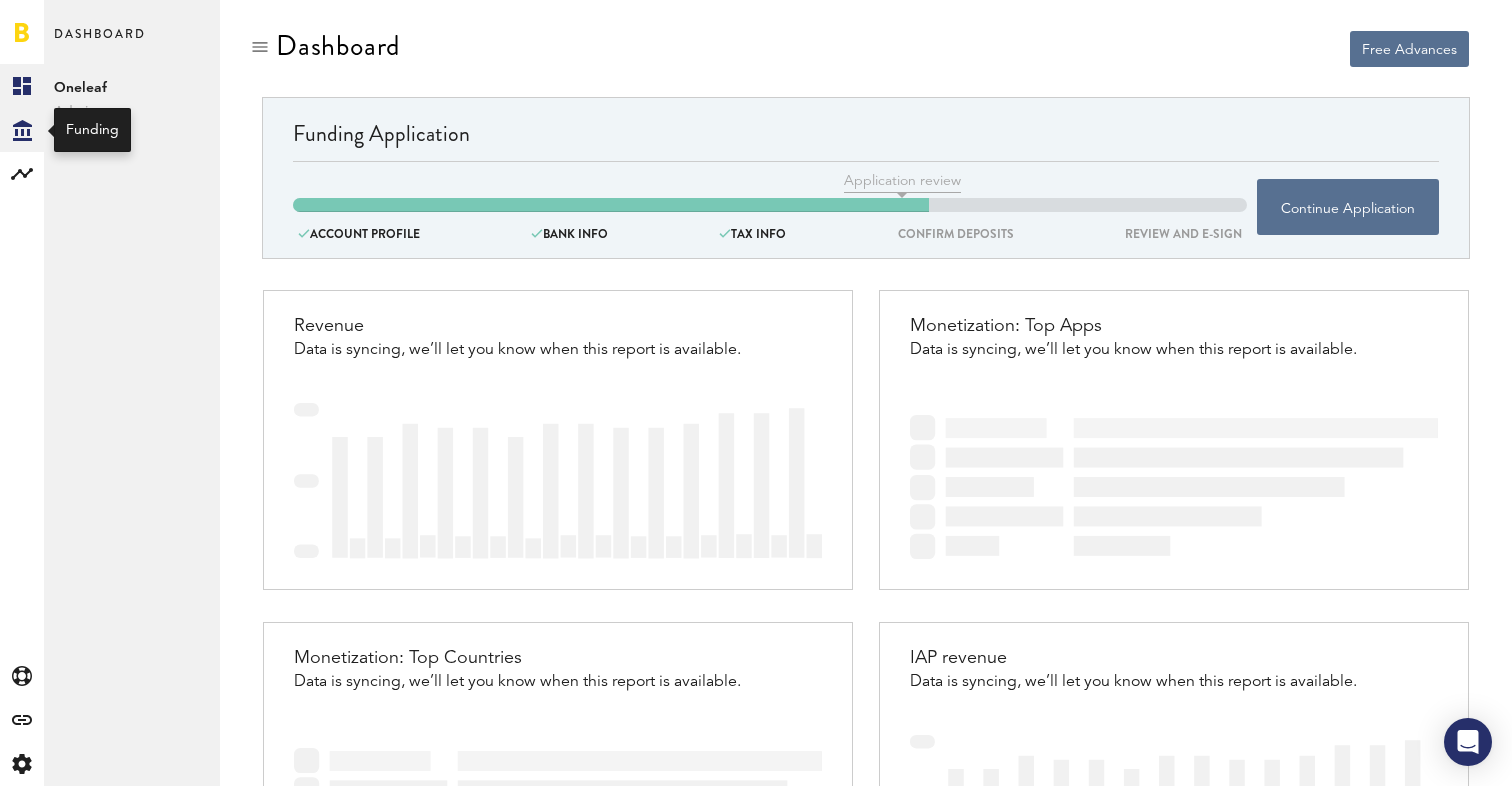 click on "Created with Sketch." 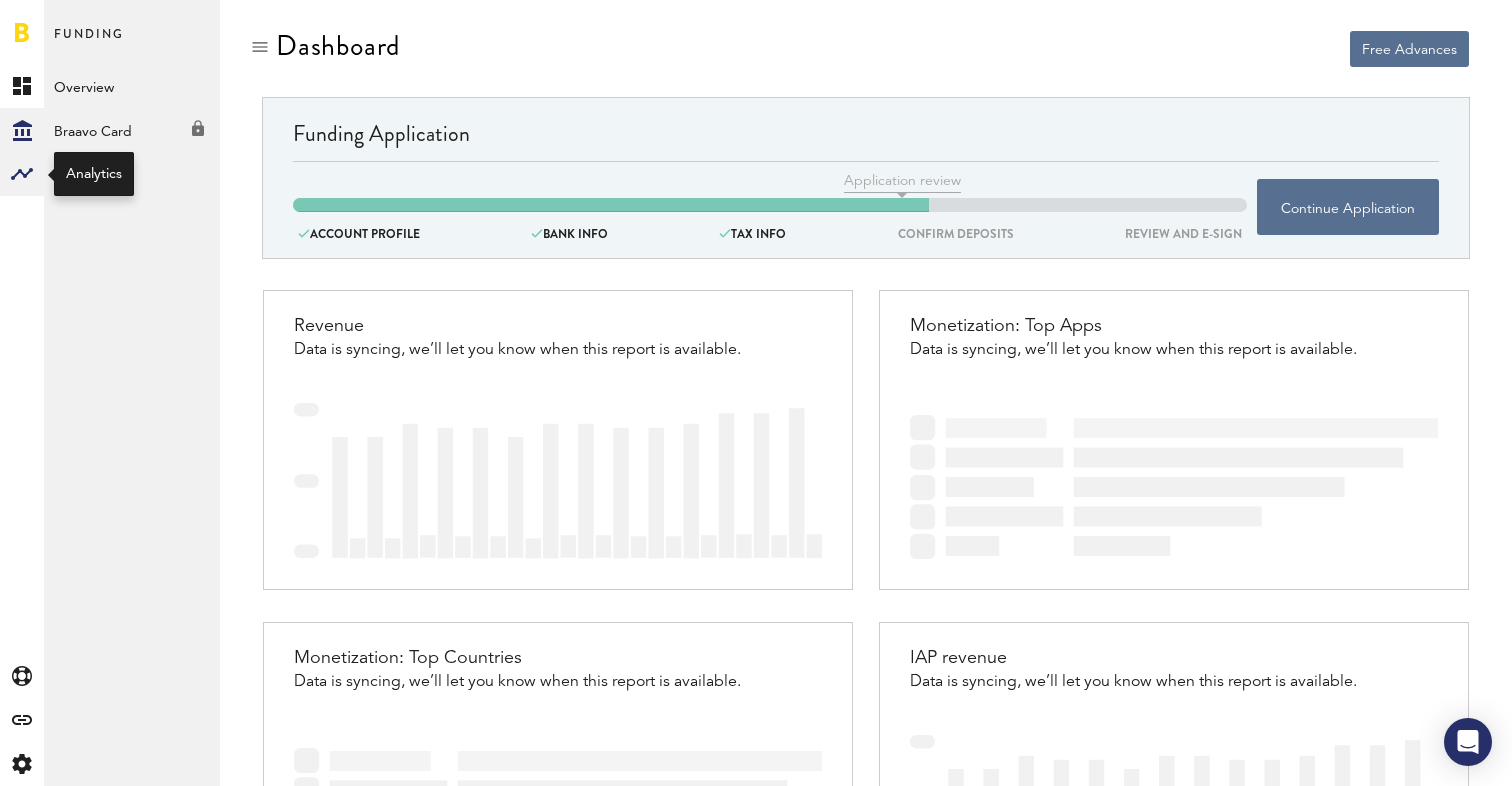 click 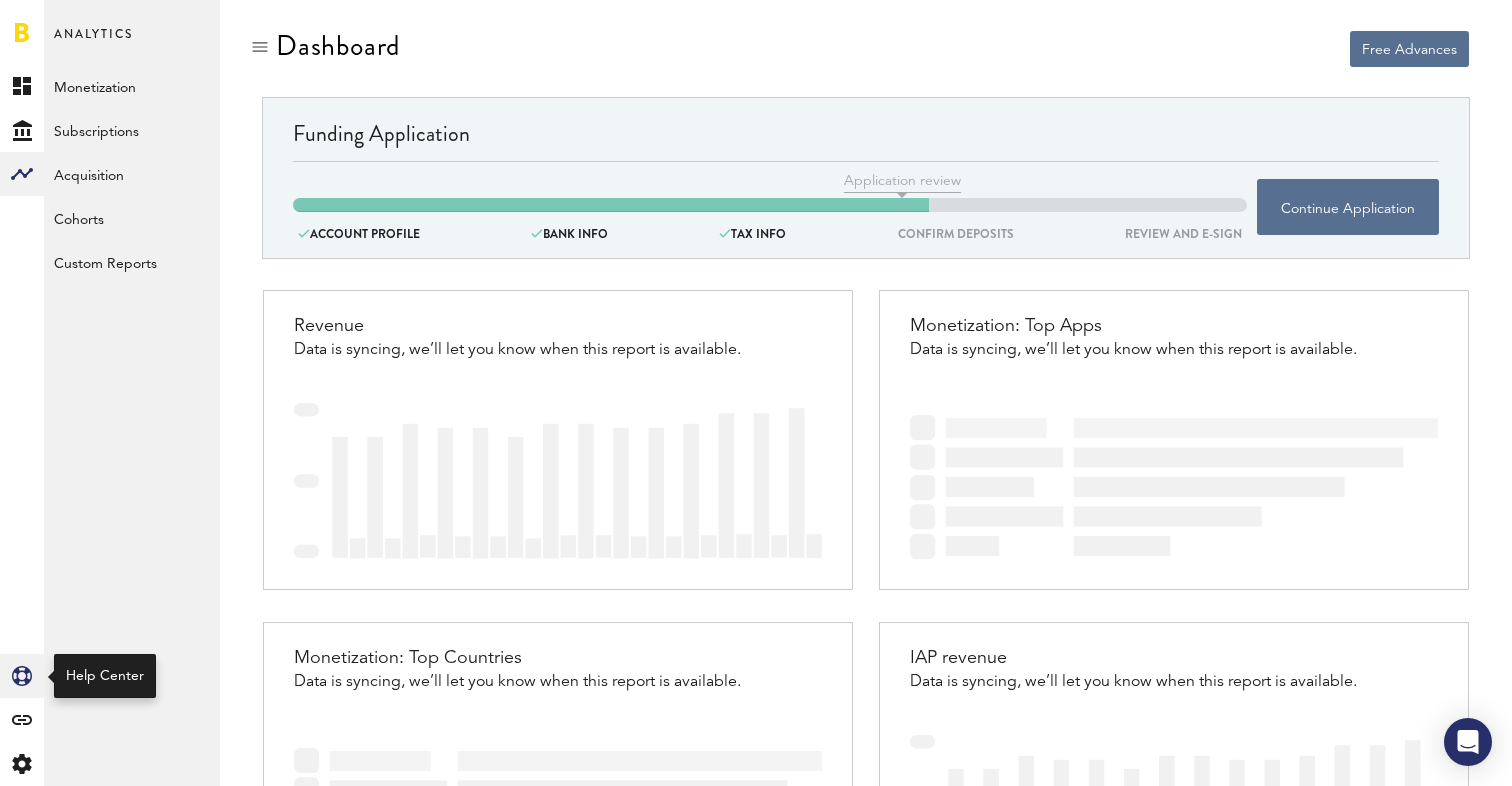 click on "Created with Sketch." at bounding box center (22, 676) 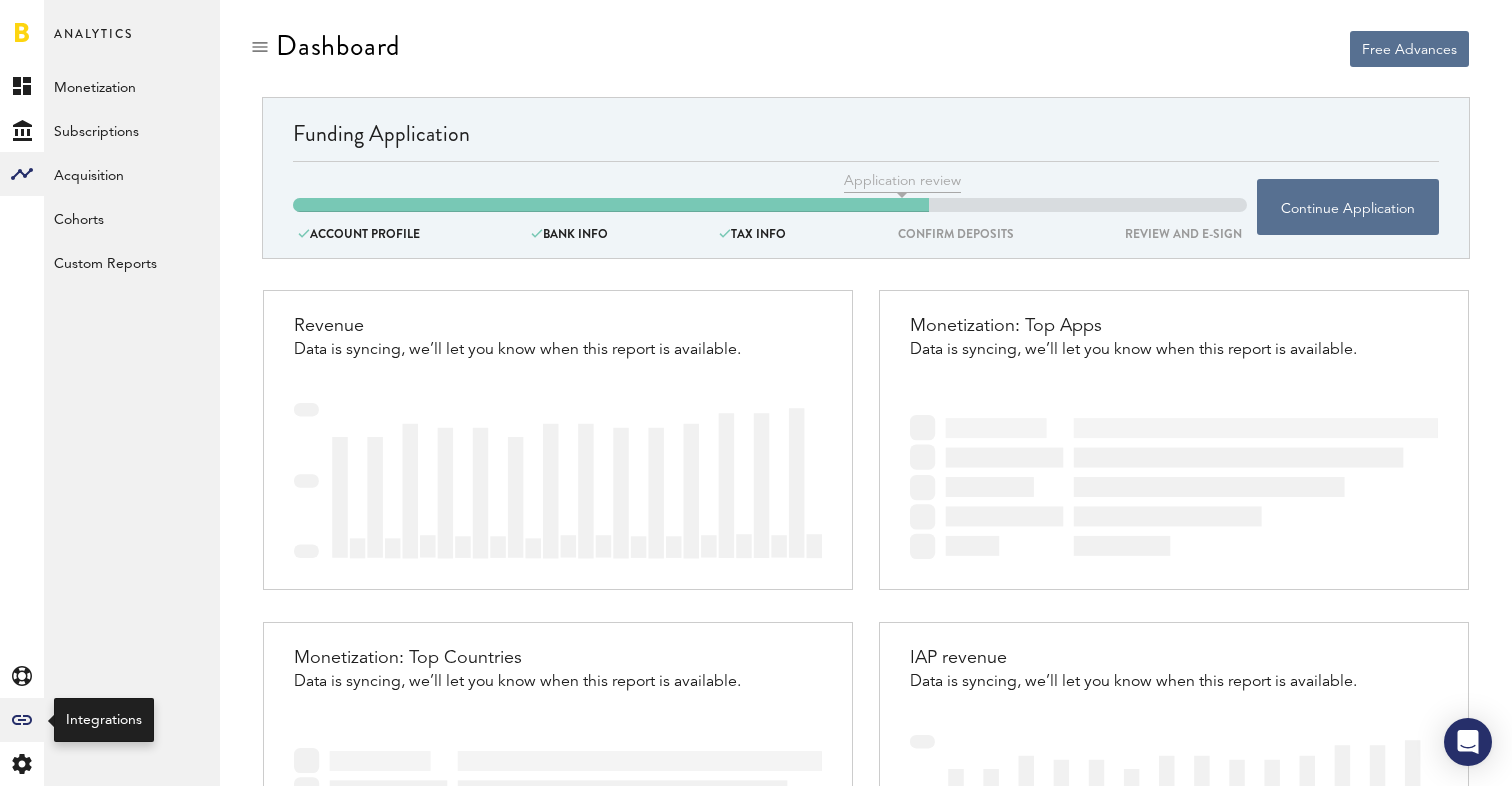 click on "Created with Sketch." at bounding box center (22, 720) 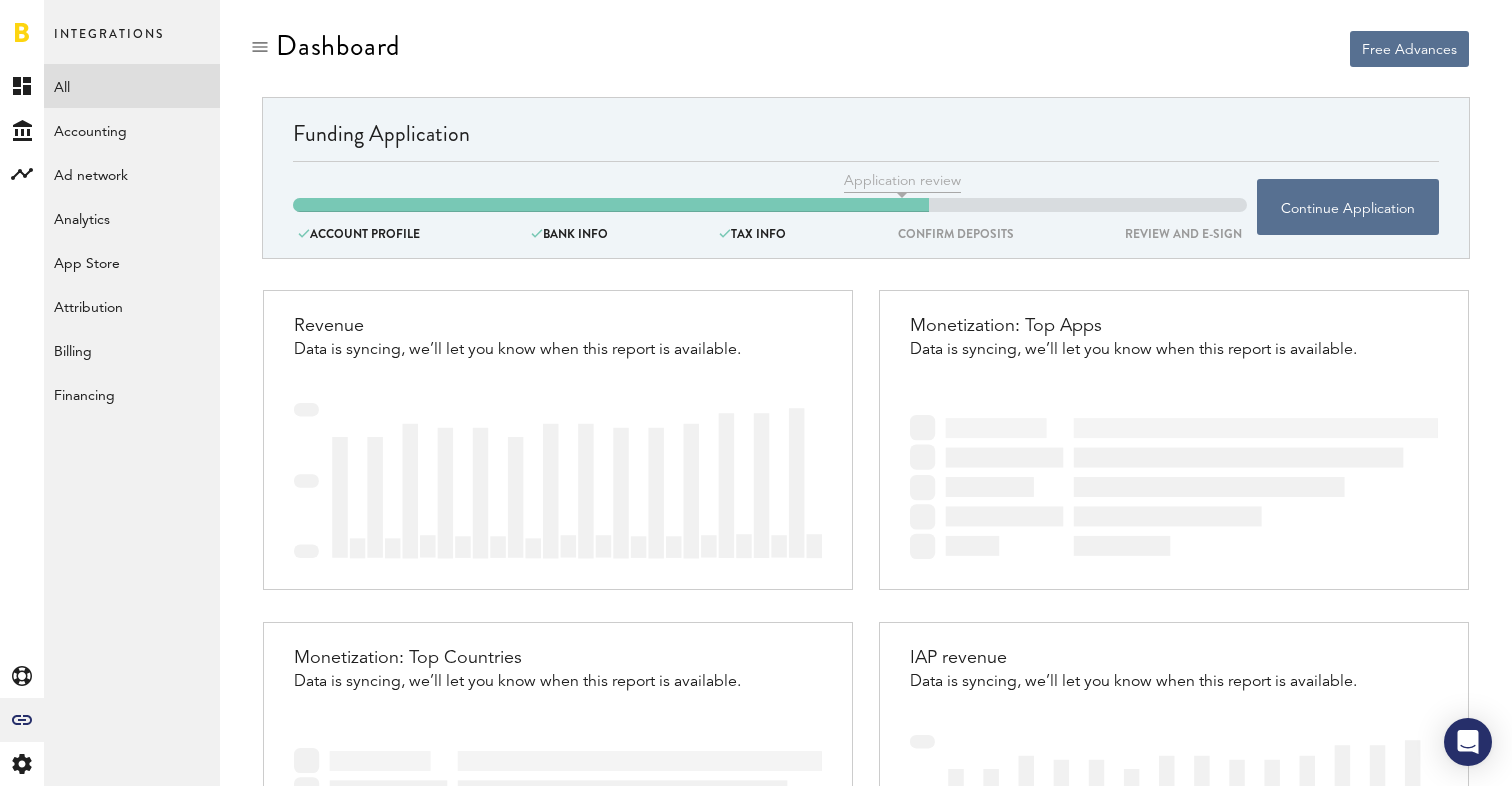 click on "All" at bounding box center (132, 86) 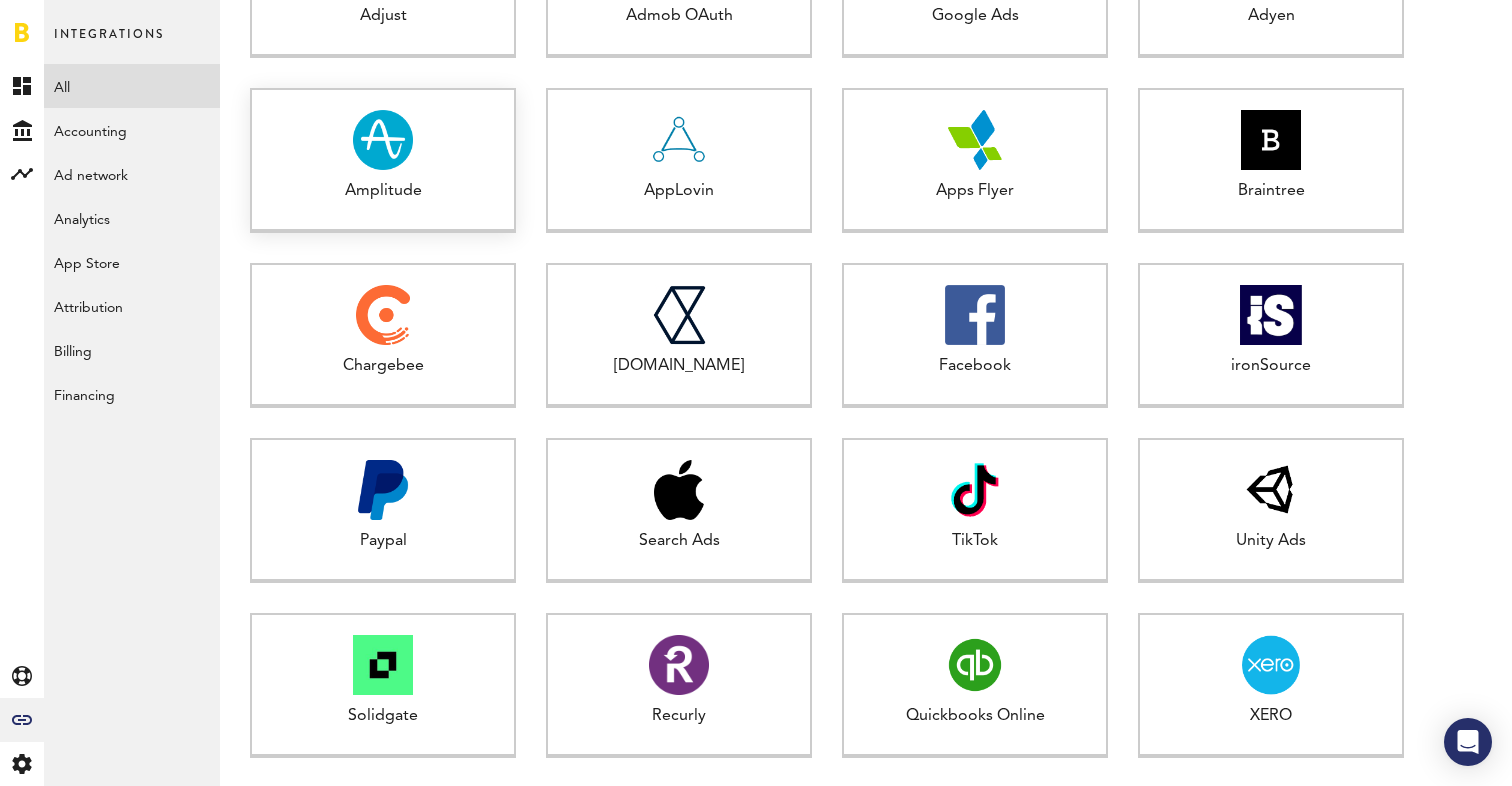 scroll, scrollTop: 761, scrollLeft: 0, axis: vertical 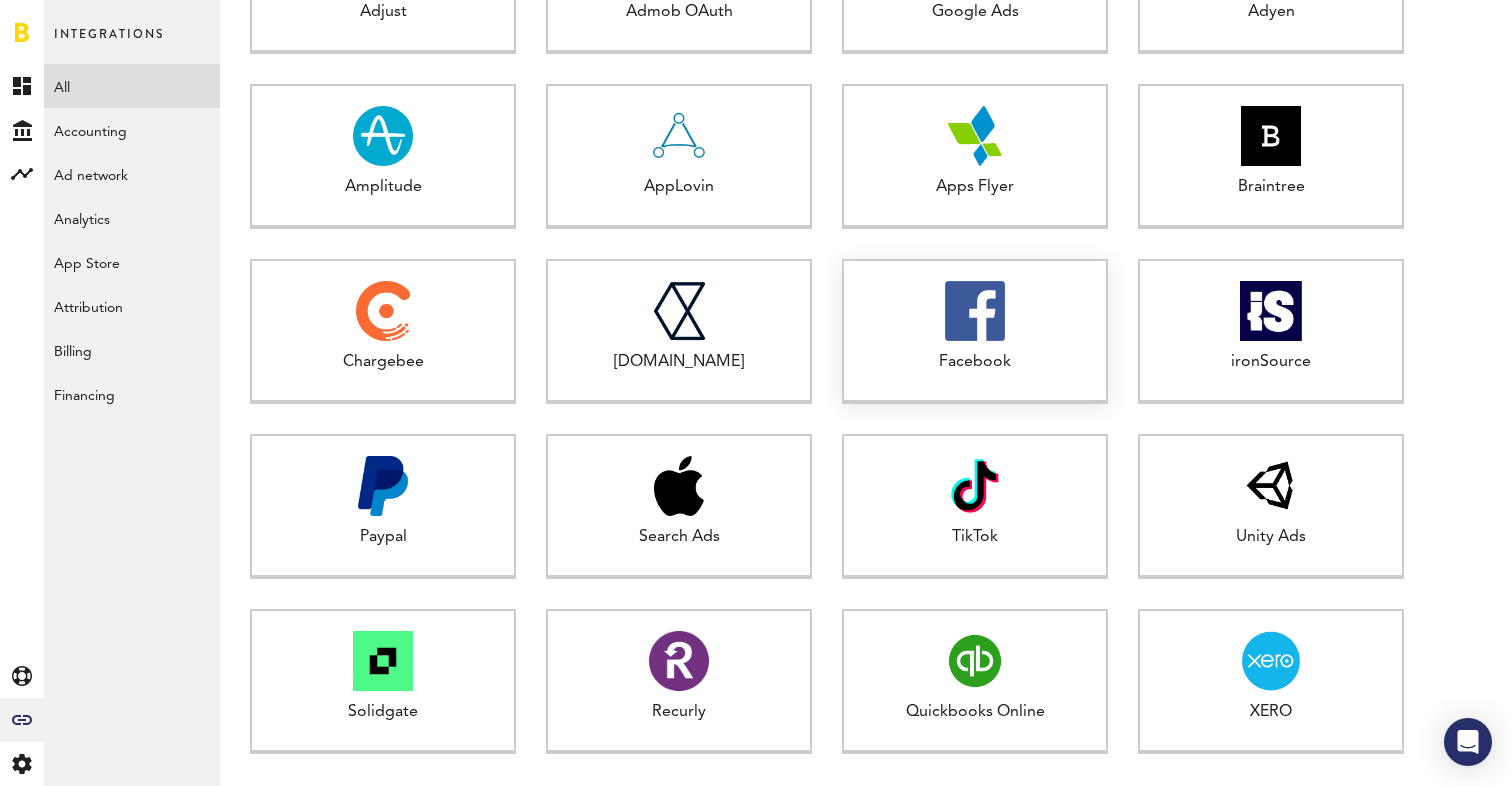 click on "Facebook           1              false connected" at bounding box center [975, 331] 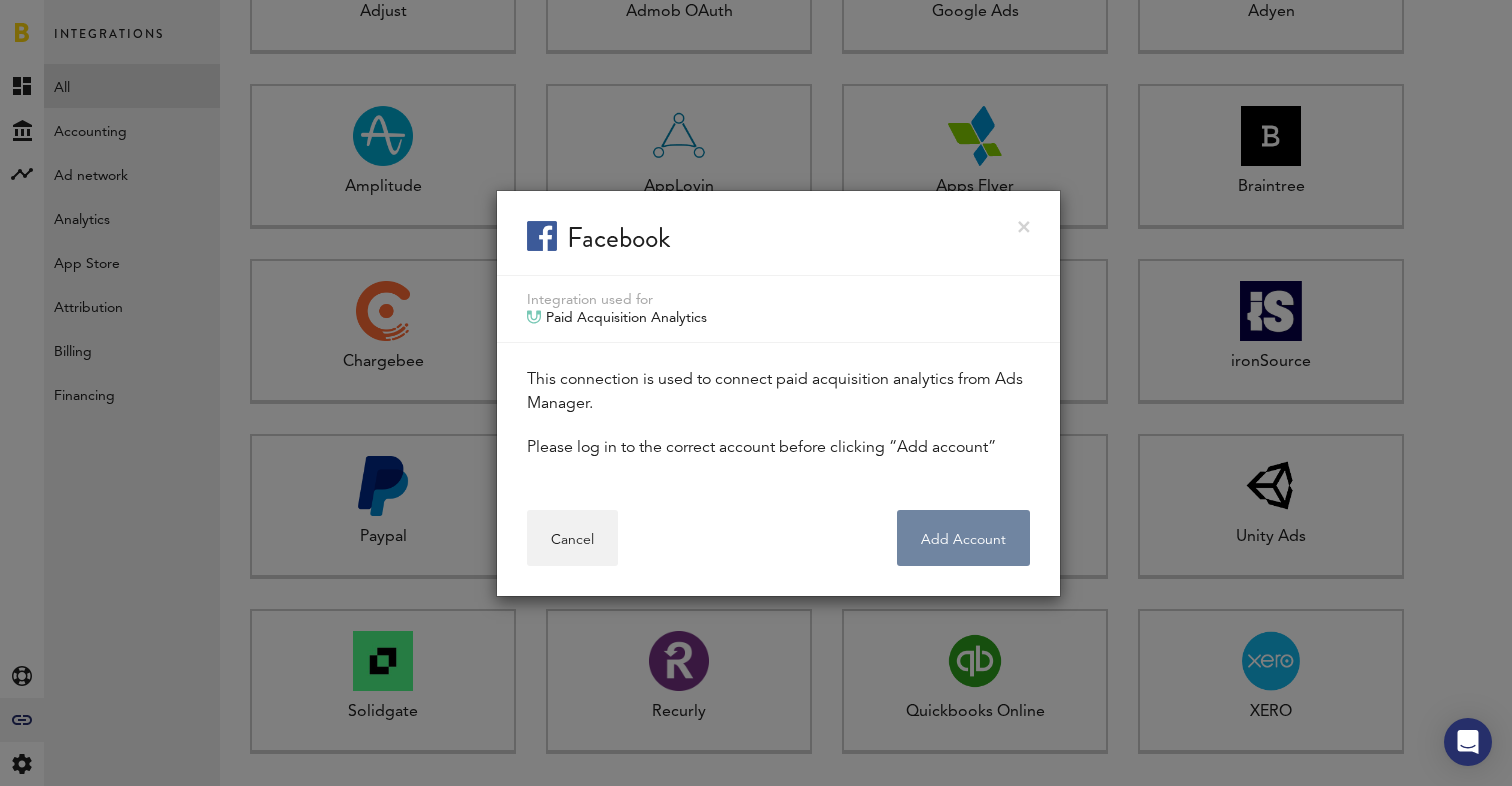 click on "Add Account" at bounding box center [963, 538] 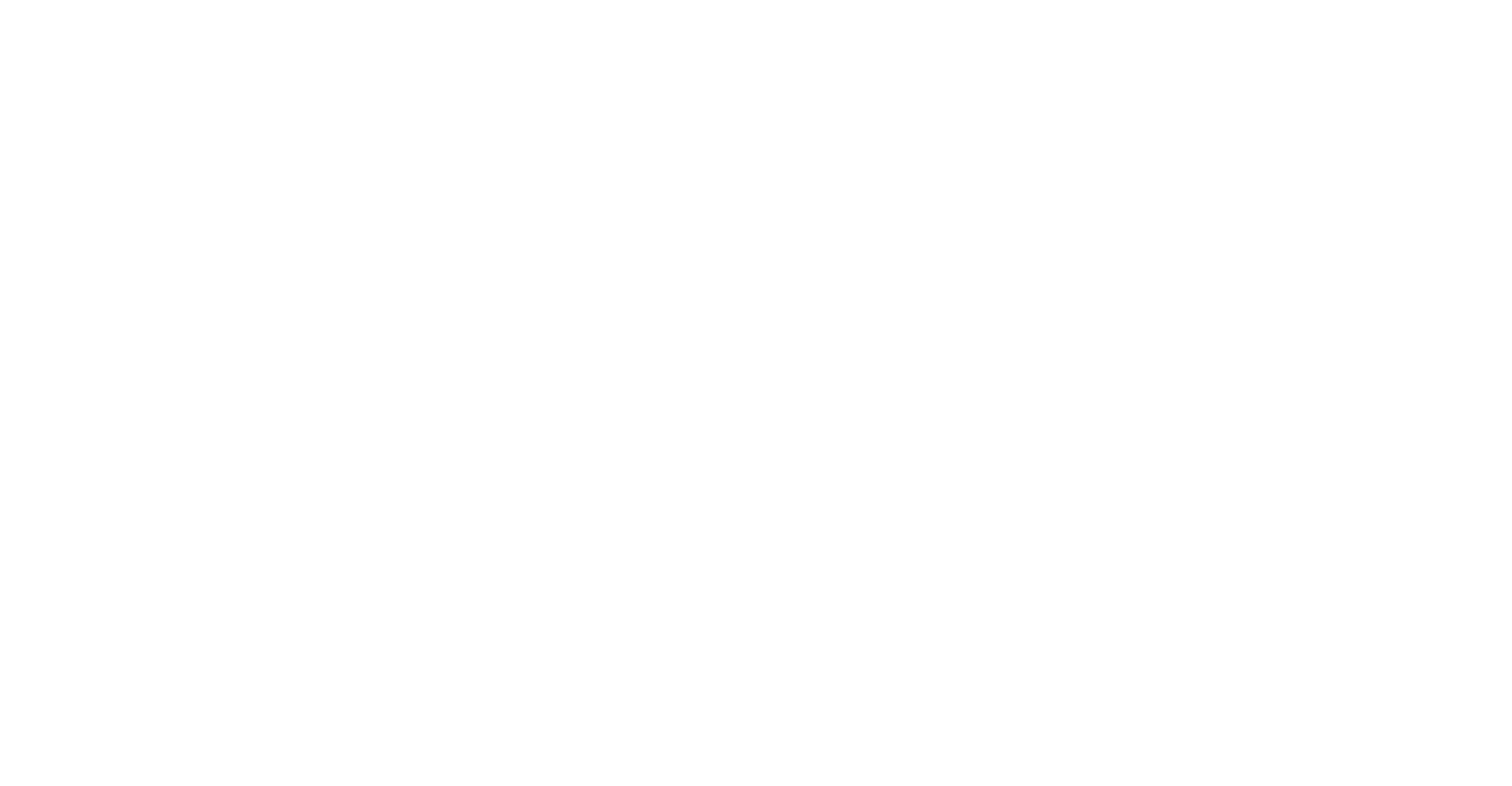 scroll, scrollTop: 0, scrollLeft: 0, axis: both 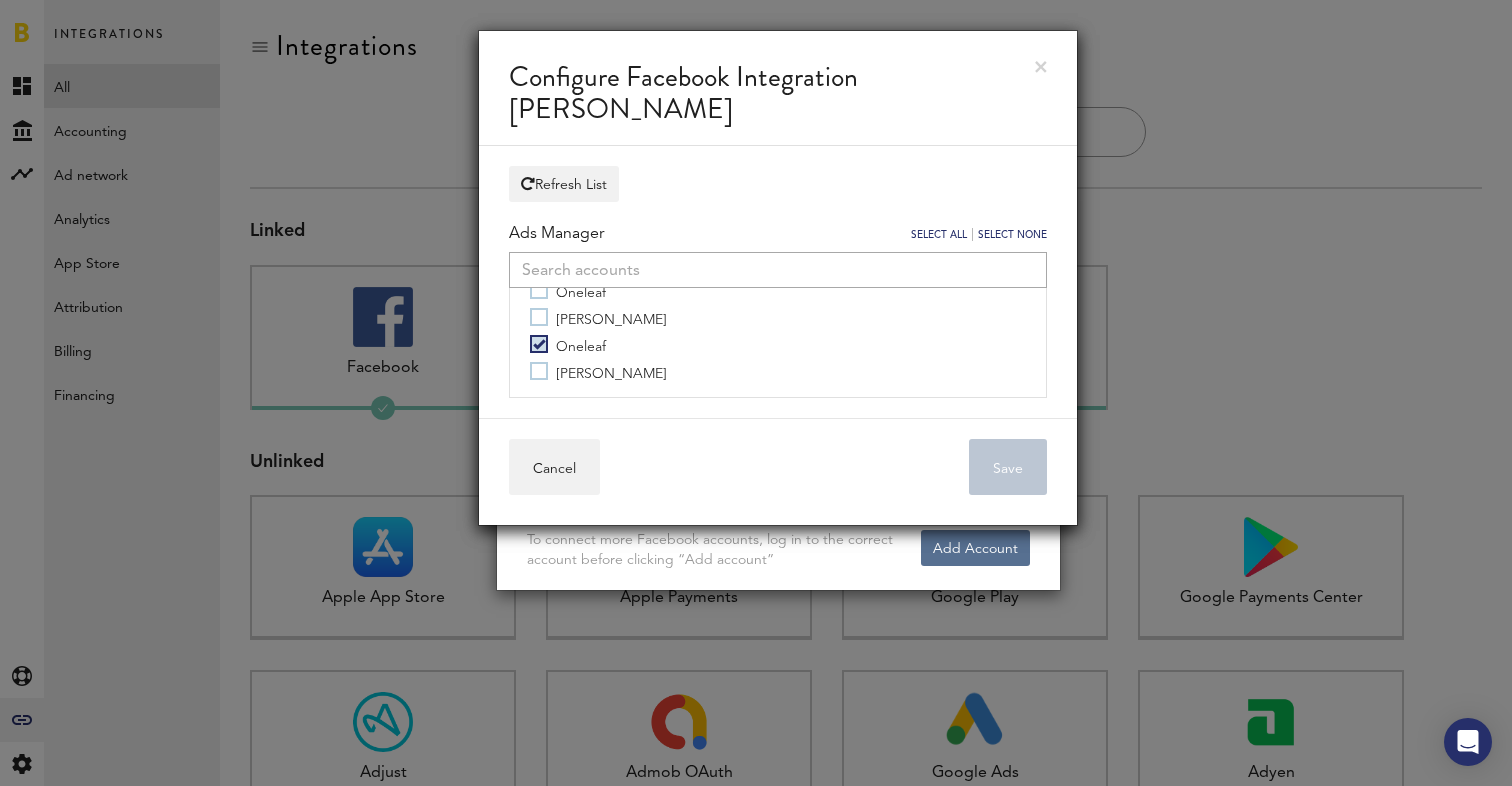 click on "Cancel    Save" at bounding box center [778, 471] 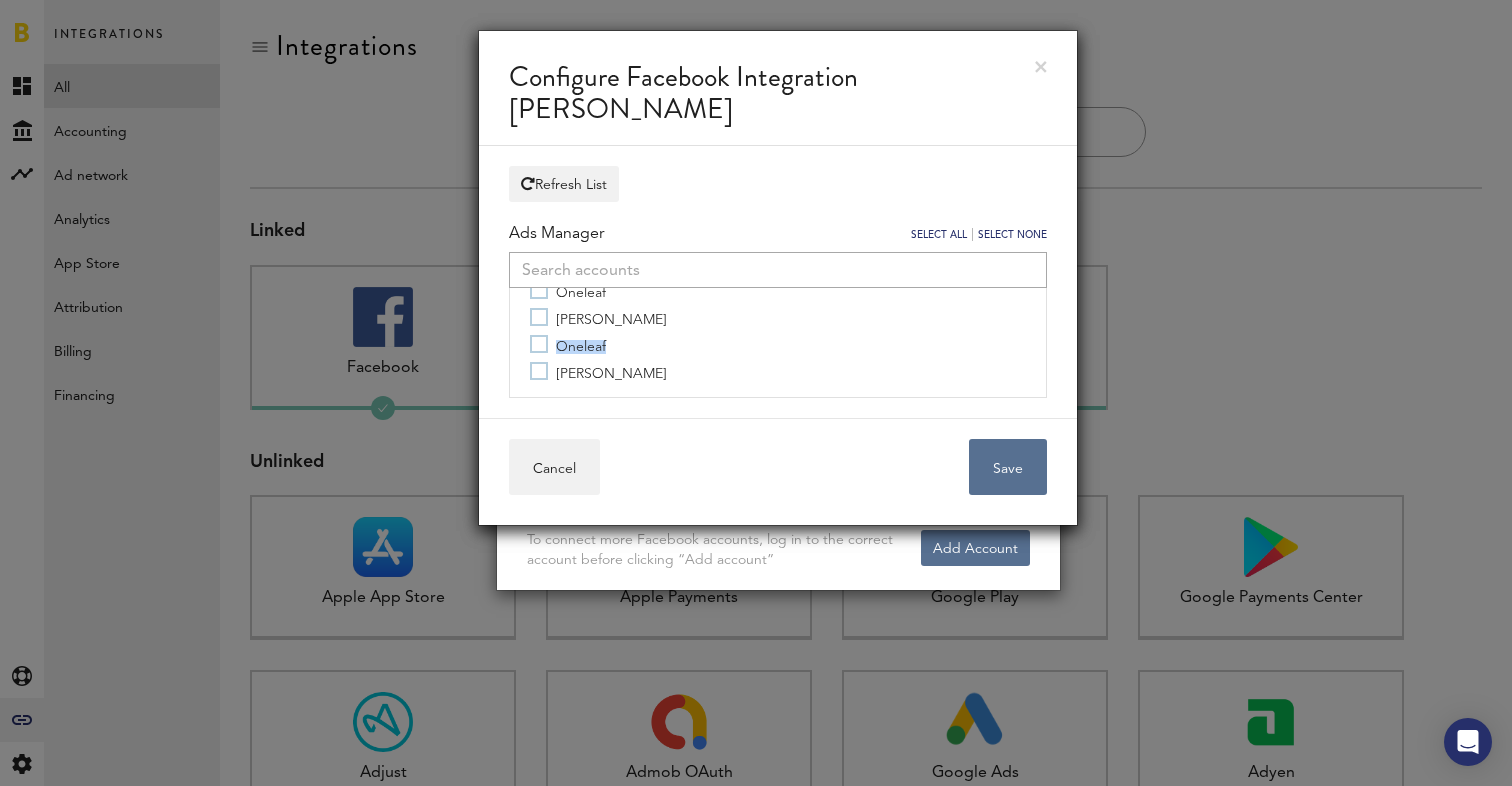 click on "Oneleaf" at bounding box center [568, 344] 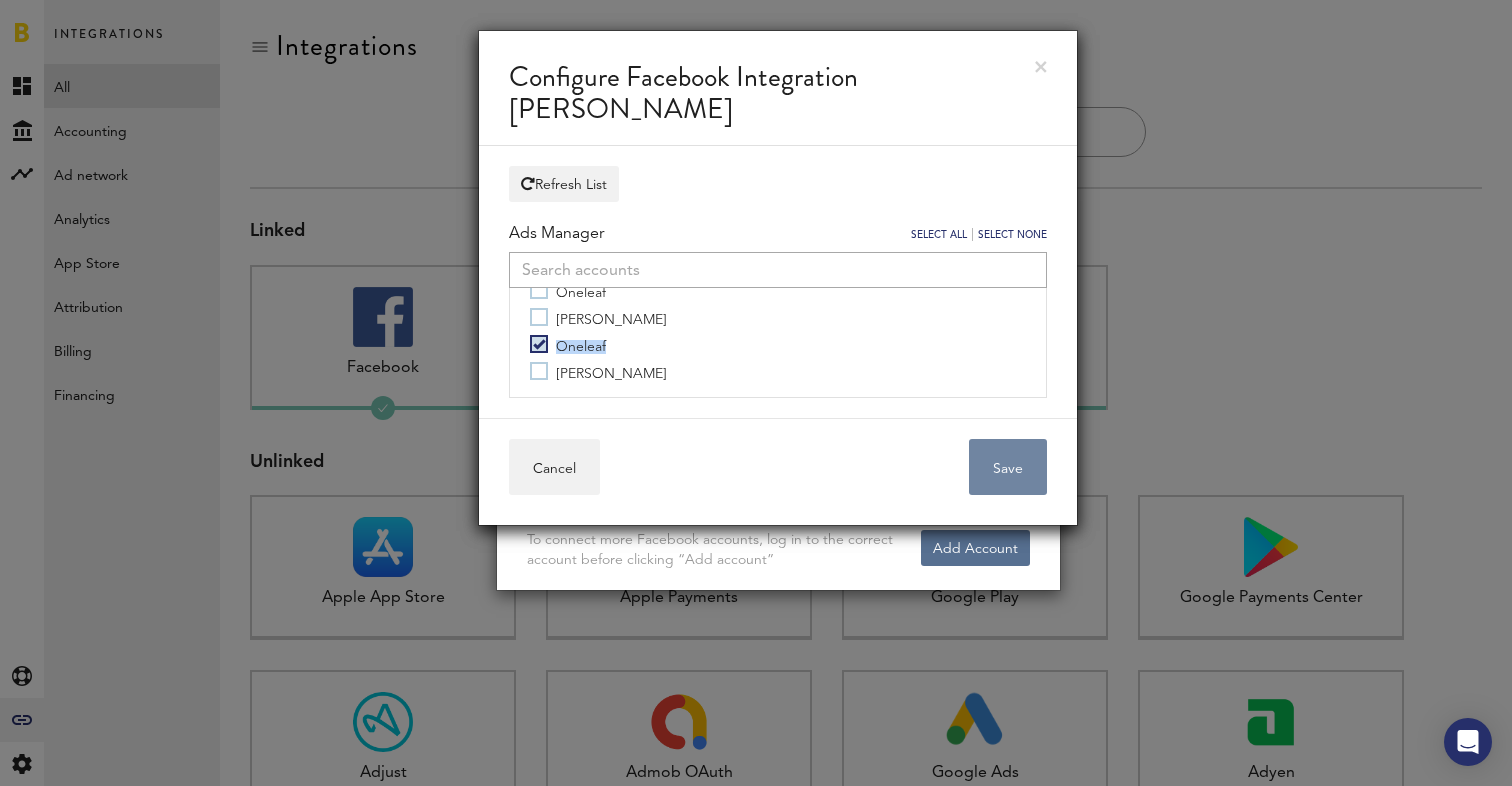 click on "Save" at bounding box center (1008, 467) 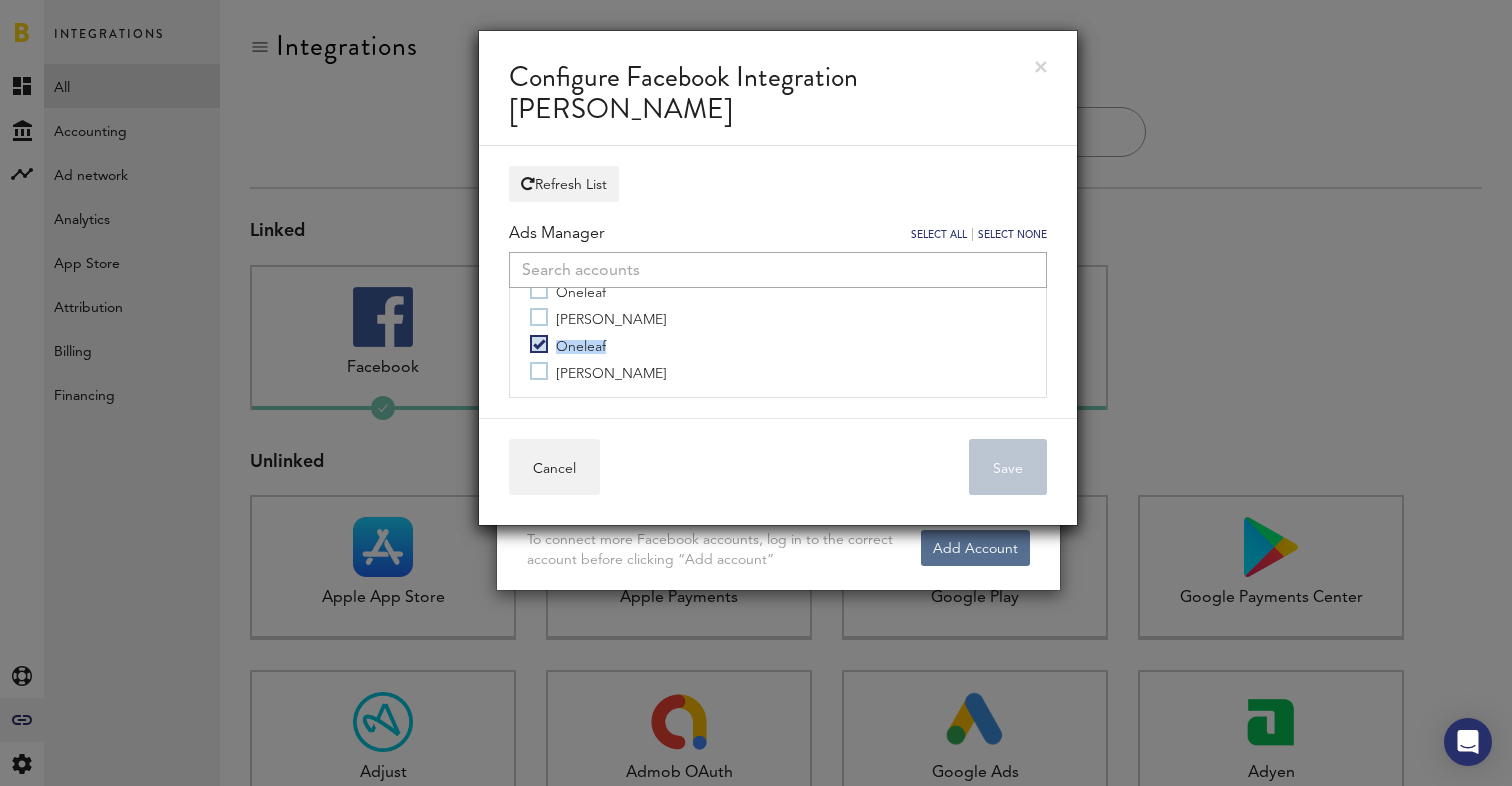 click at bounding box center (1041, 67) 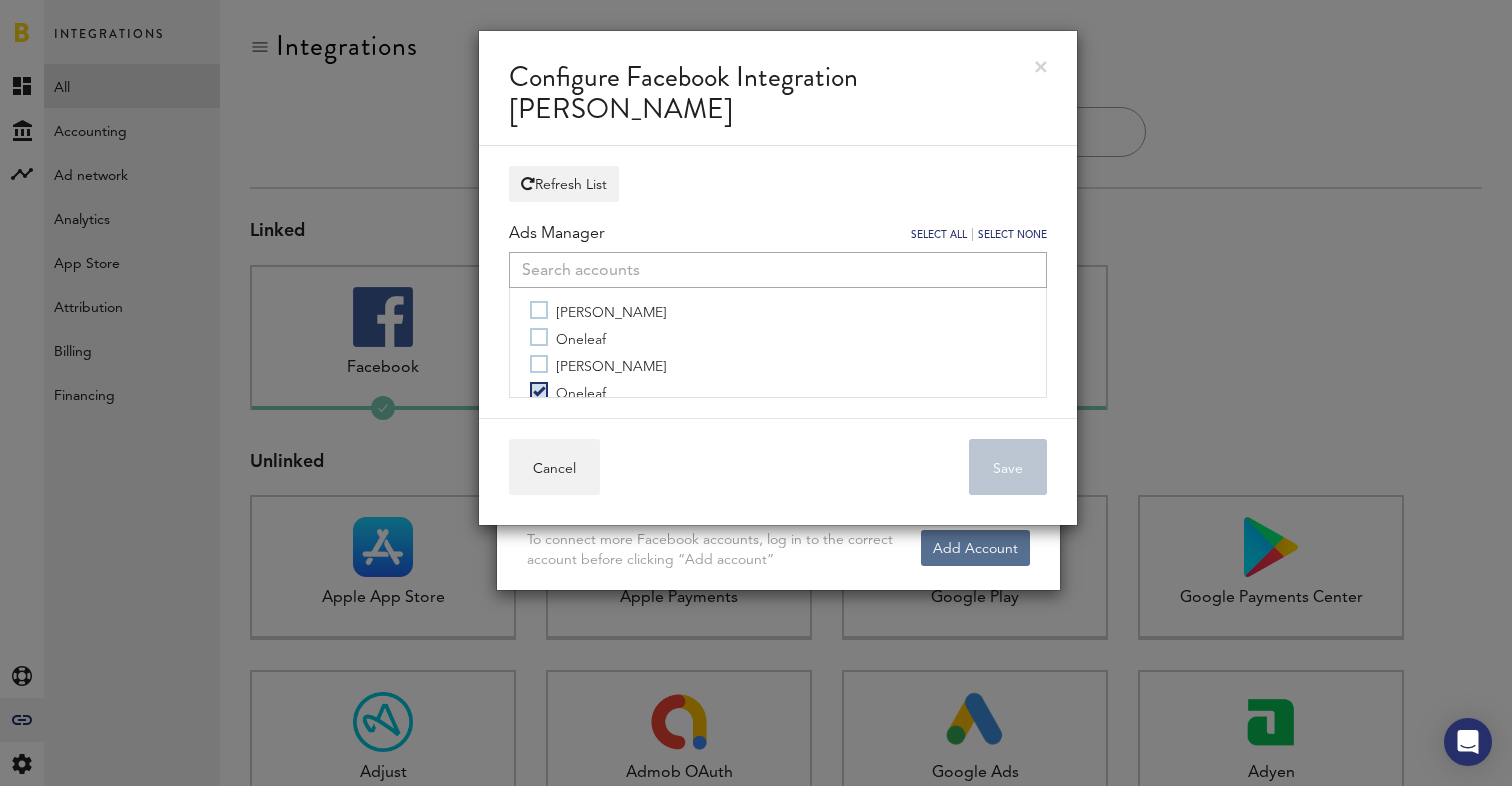 click on "Configure Facebook Integration     [PERSON_NAME]" at bounding box center (778, 88) 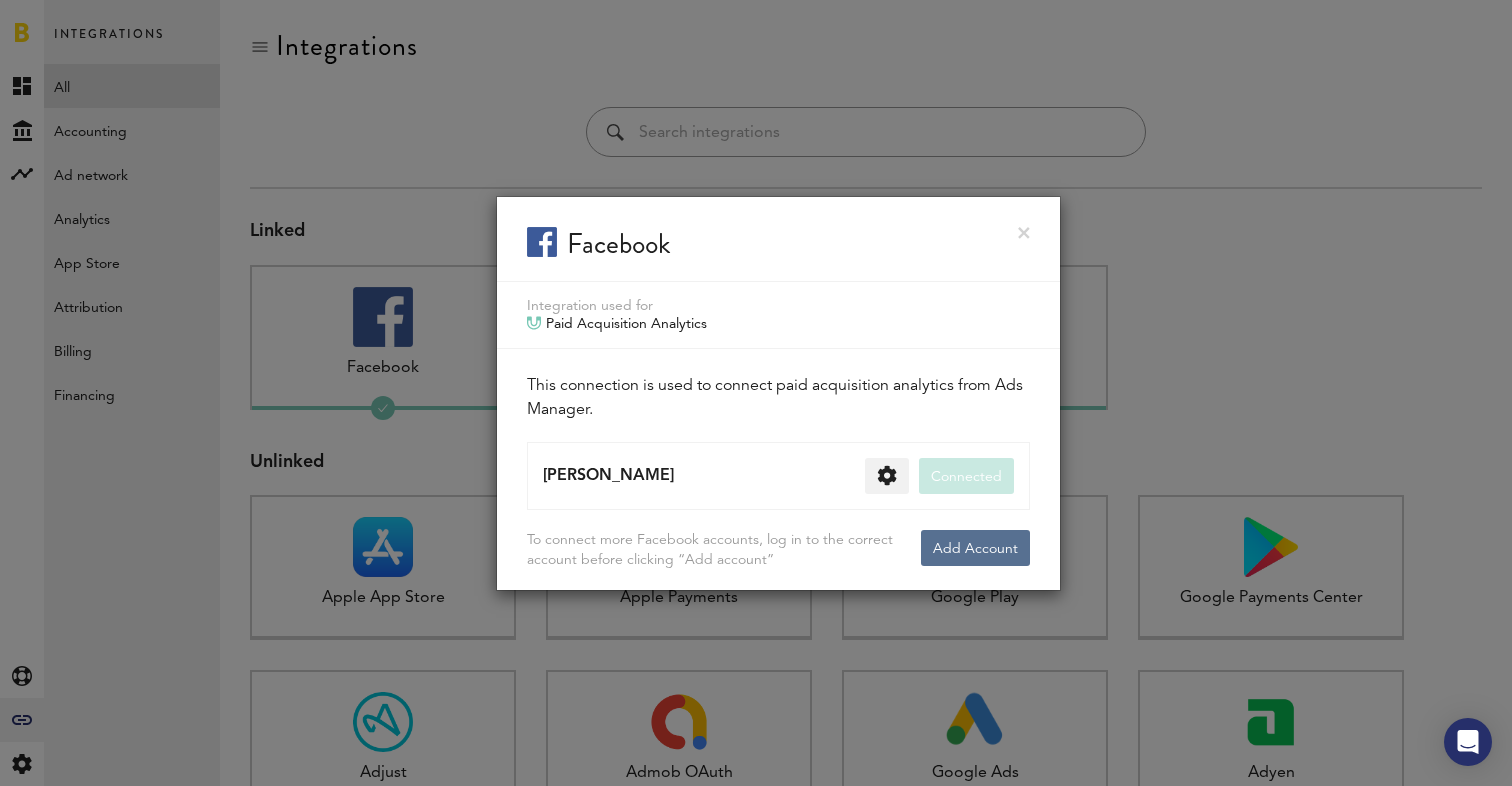 click on "Facebook" at bounding box center [778, 239] 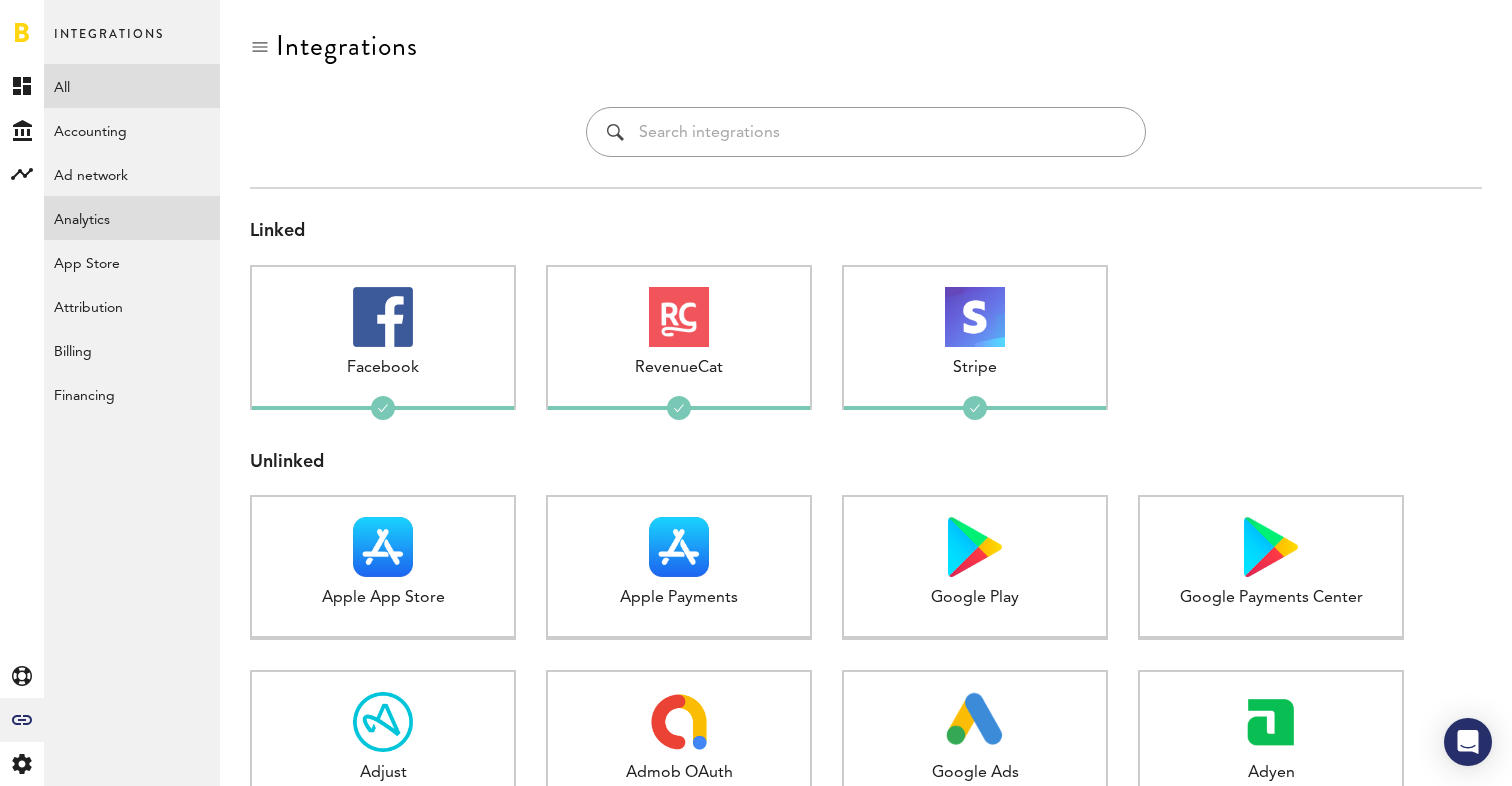 click on "Analytics" at bounding box center [132, 218] 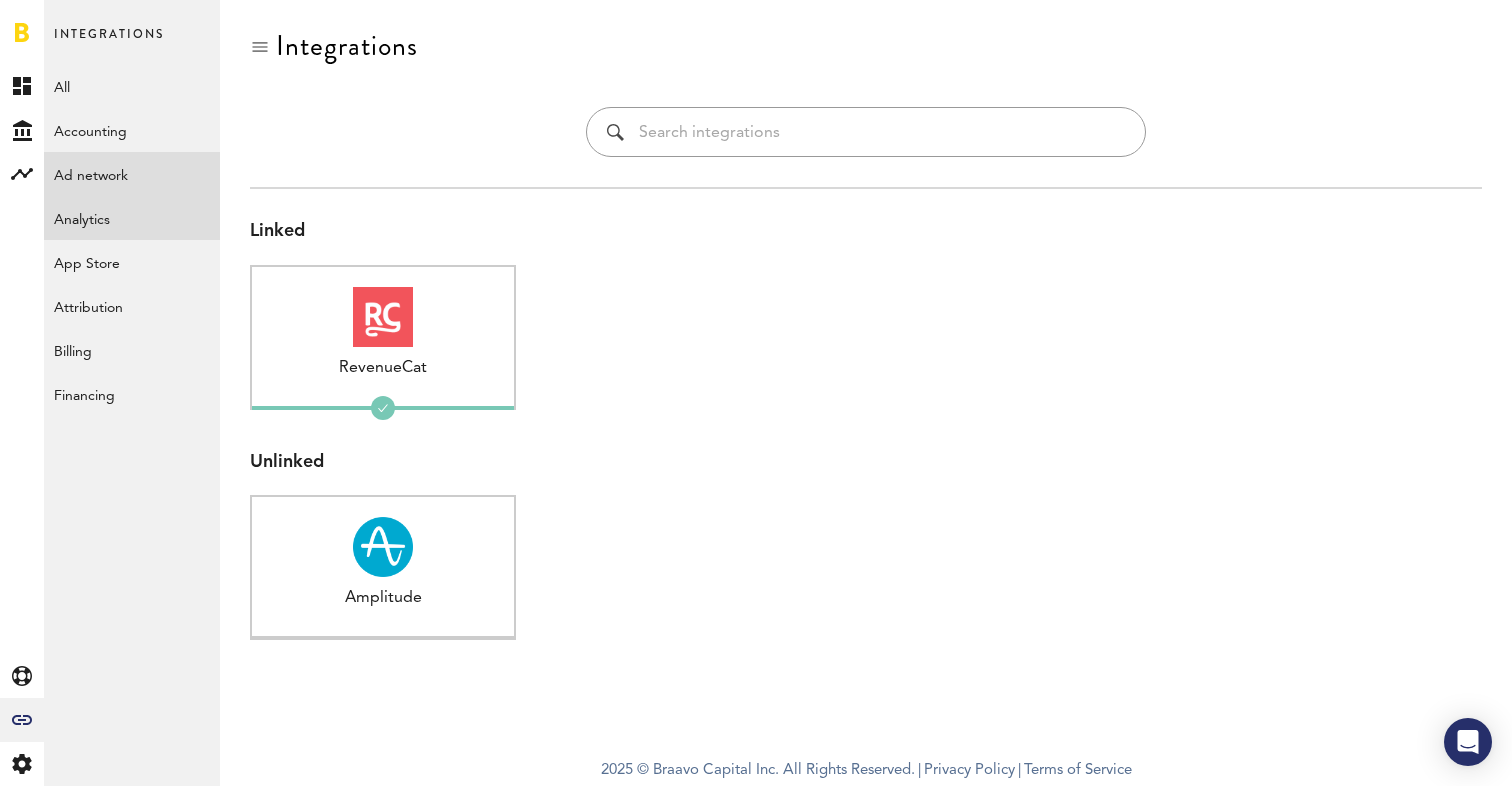 click on "Ad network" at bounding box center [132, 174] 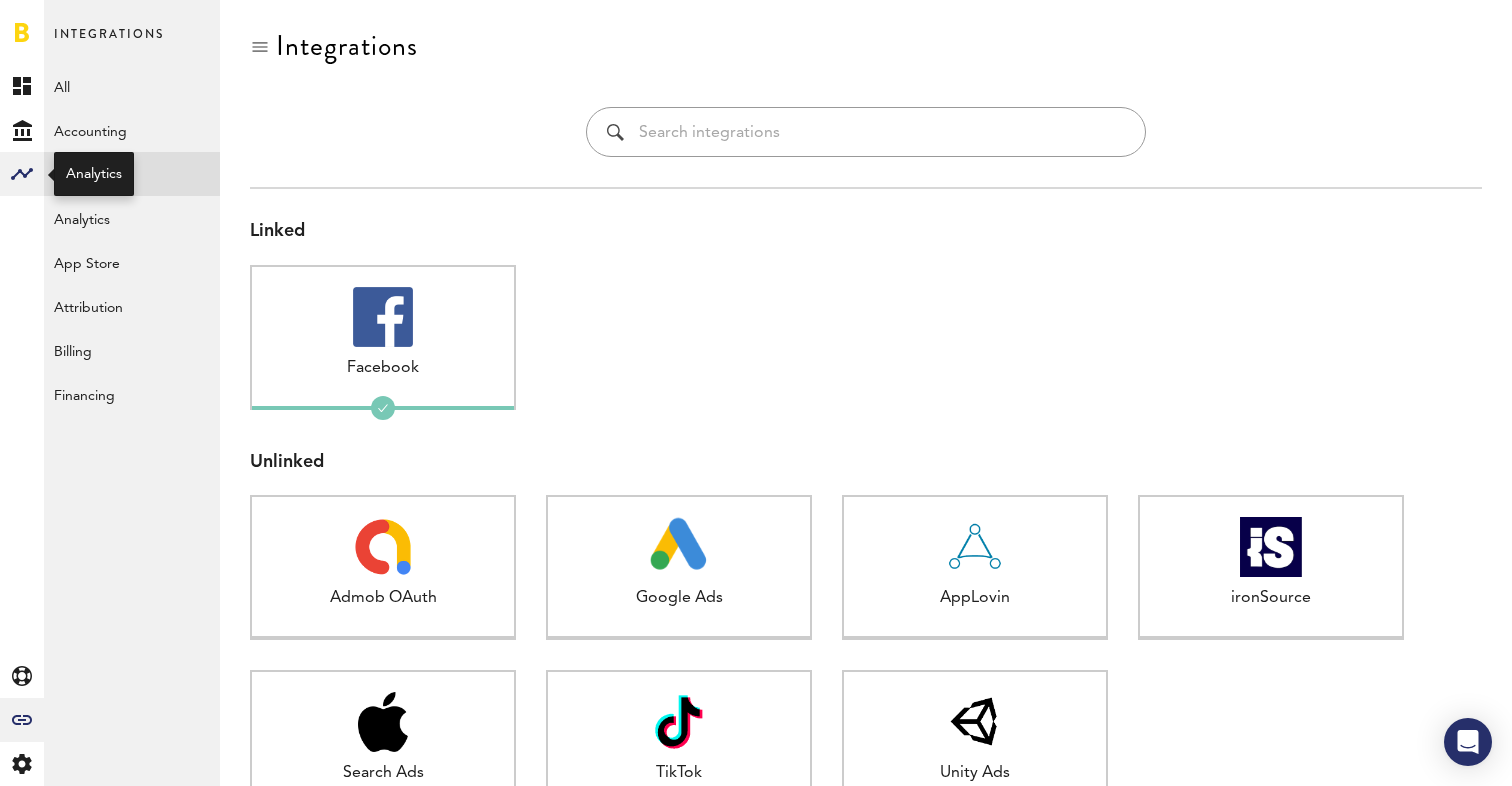 click 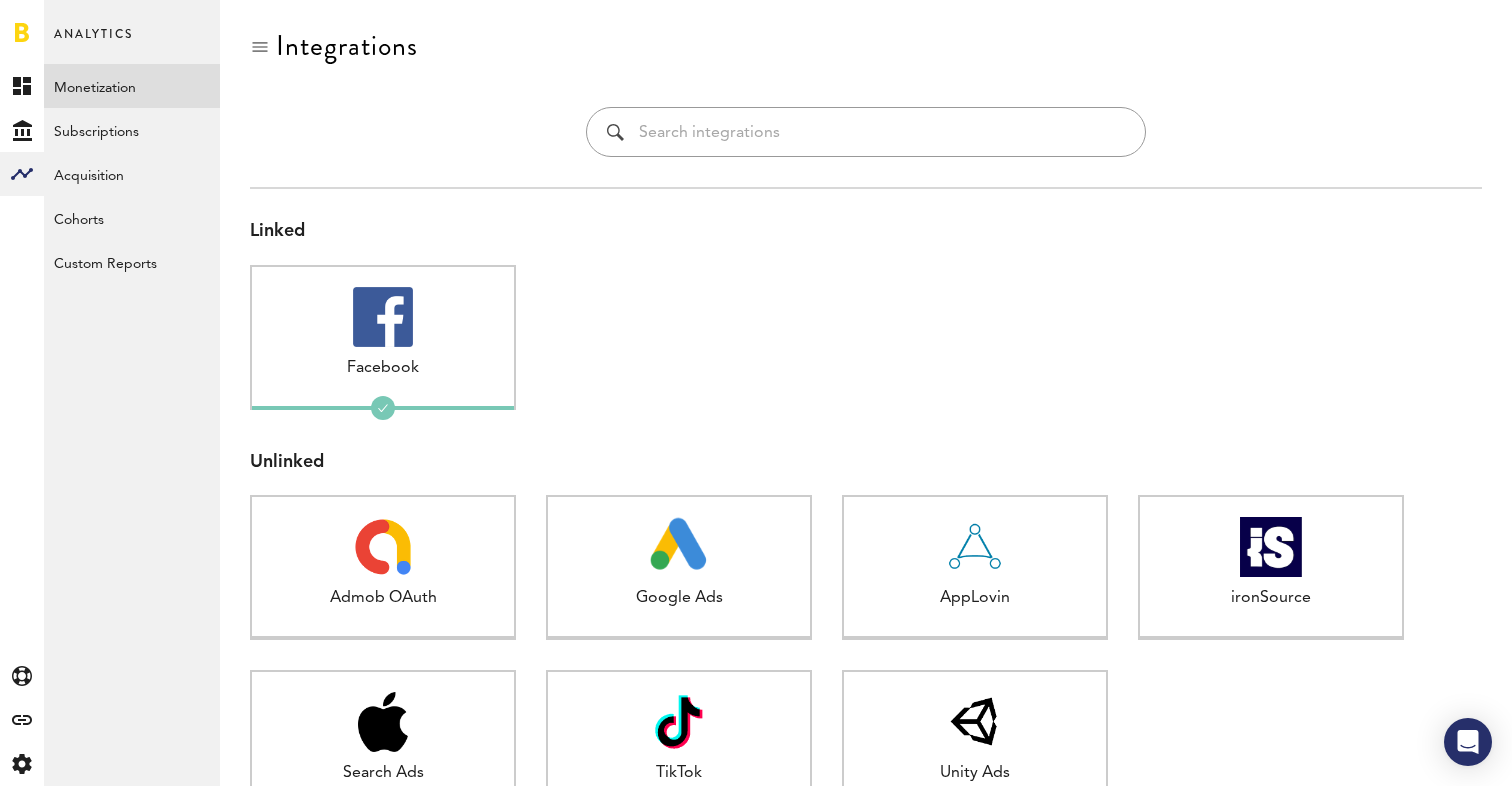 click on "Monetization" at bounding box center (132, 86) 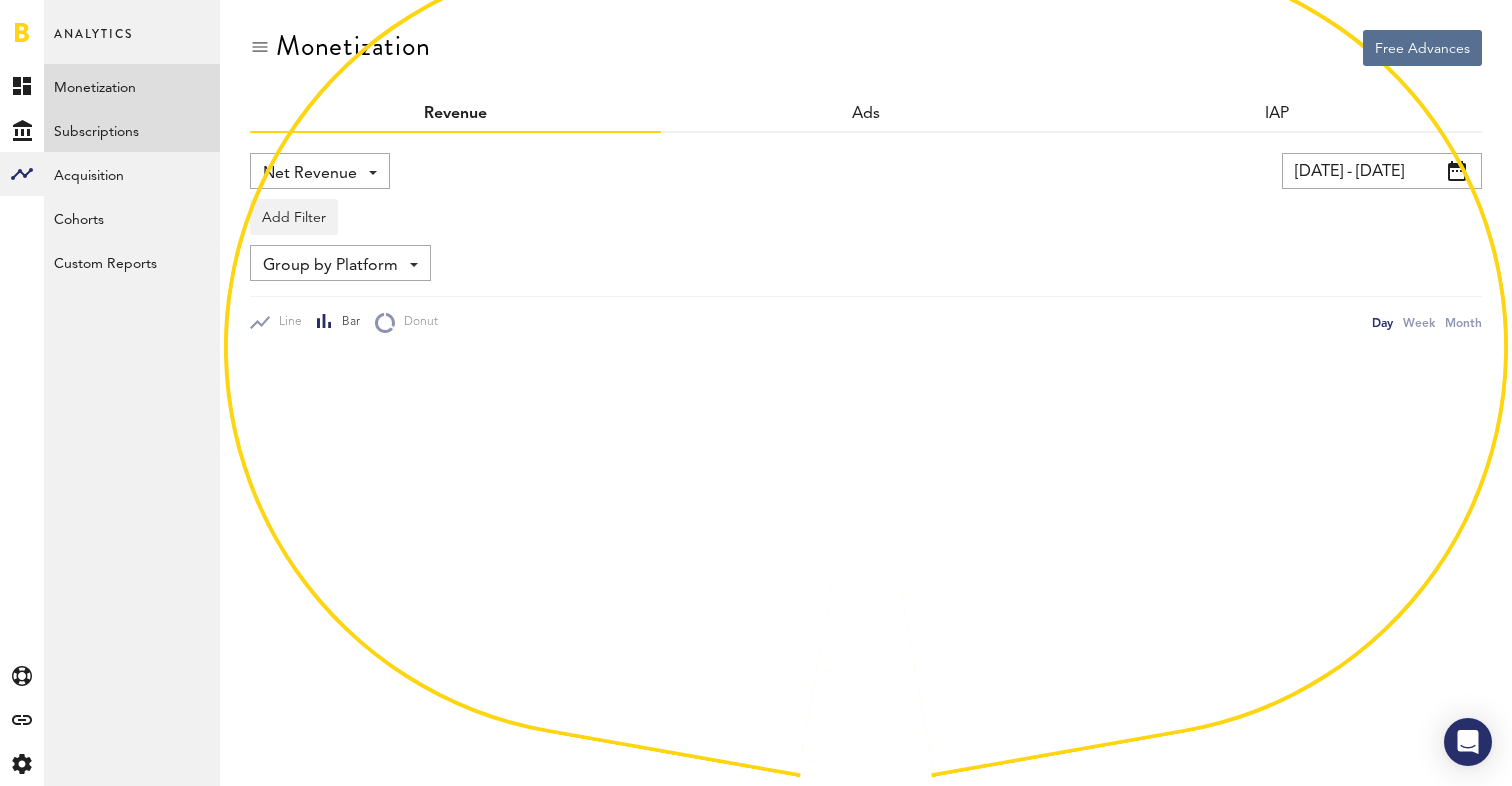 click on "Subscriptions" at bounding box center (132, 130) 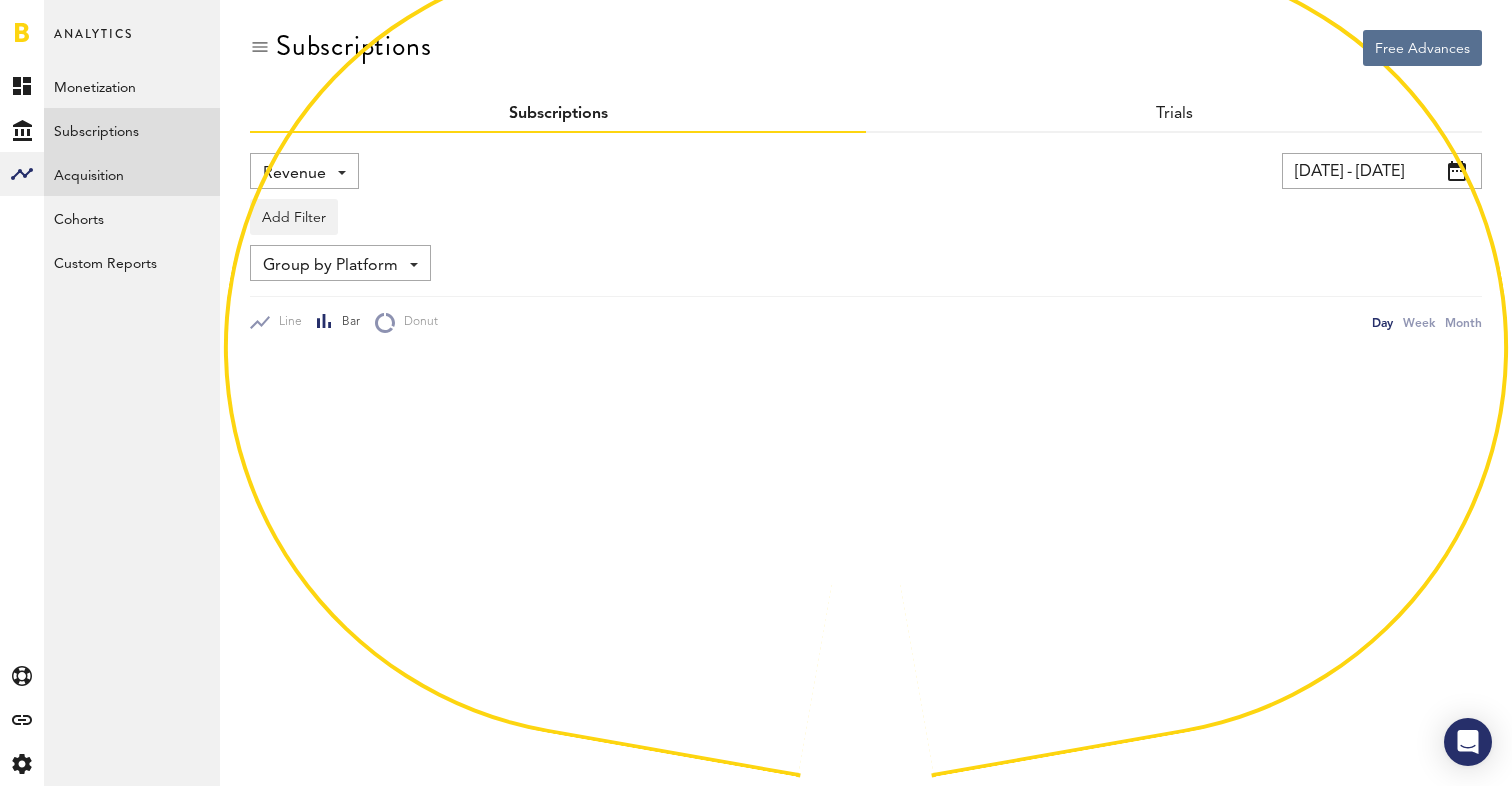 click on "Acquisition" at bounding box center (132, 174) 